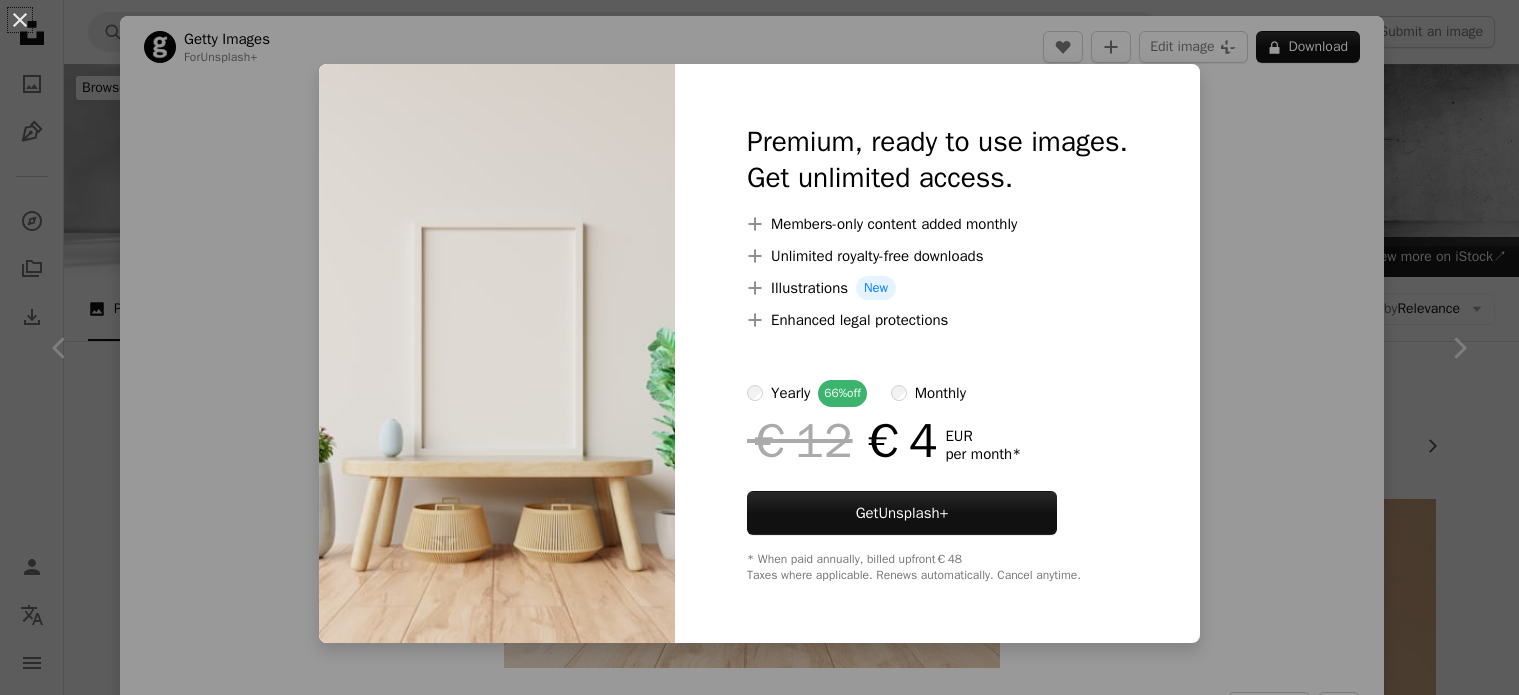 scroll, scrollTop: 21853, scrollLeft: 0, axis: vertical 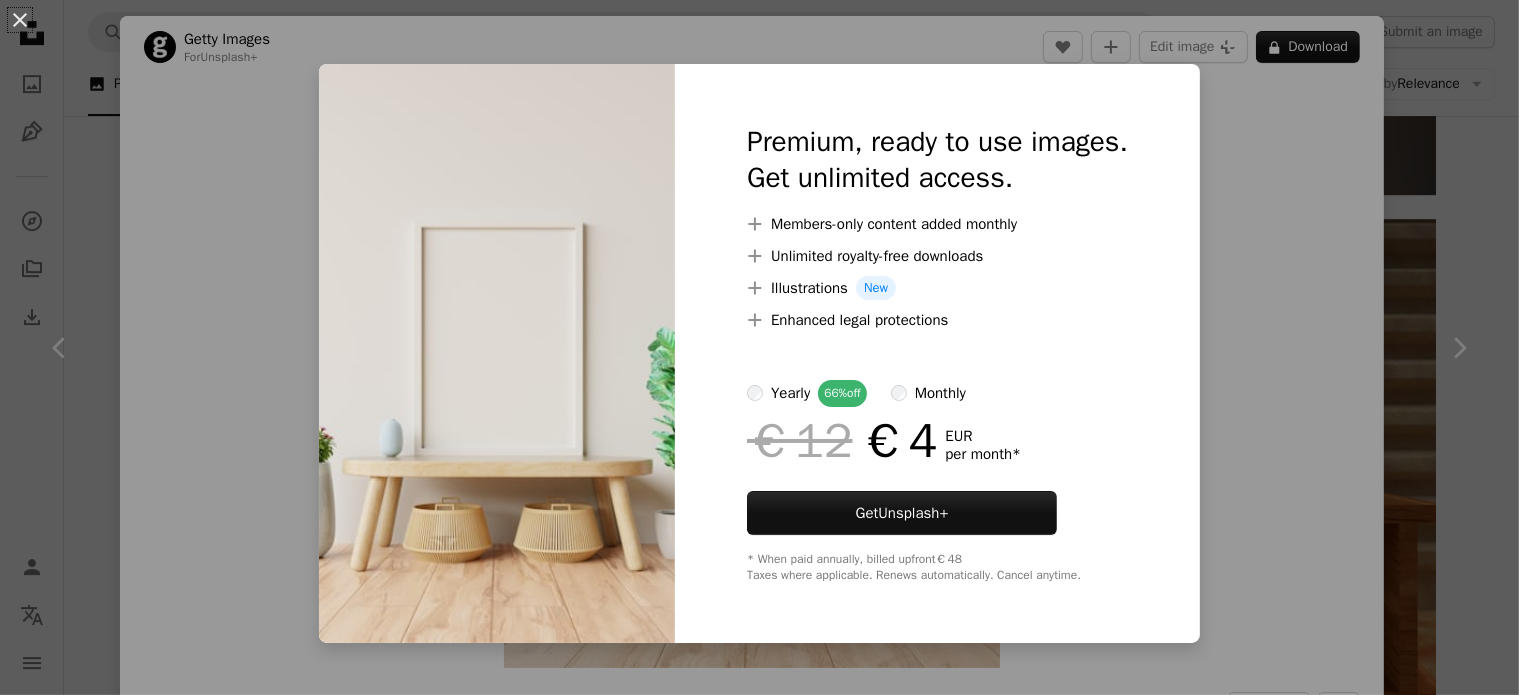 click on "An X shape Premium, ready to use images. Get unlimited access. A plus sign Members-only content added monthly A plus sign Unlimited royalty-free downloads A plus sign Illustrations  New A plus sign Enhanced legal protections yearly 66%  off monthly €12   €4 EUR per month * Get  Unsplash+ * When paid annually, billed upfront  €48 Taxes where applicable. Renews automatically. Cancel anytime." at bounding box center (759, 347) 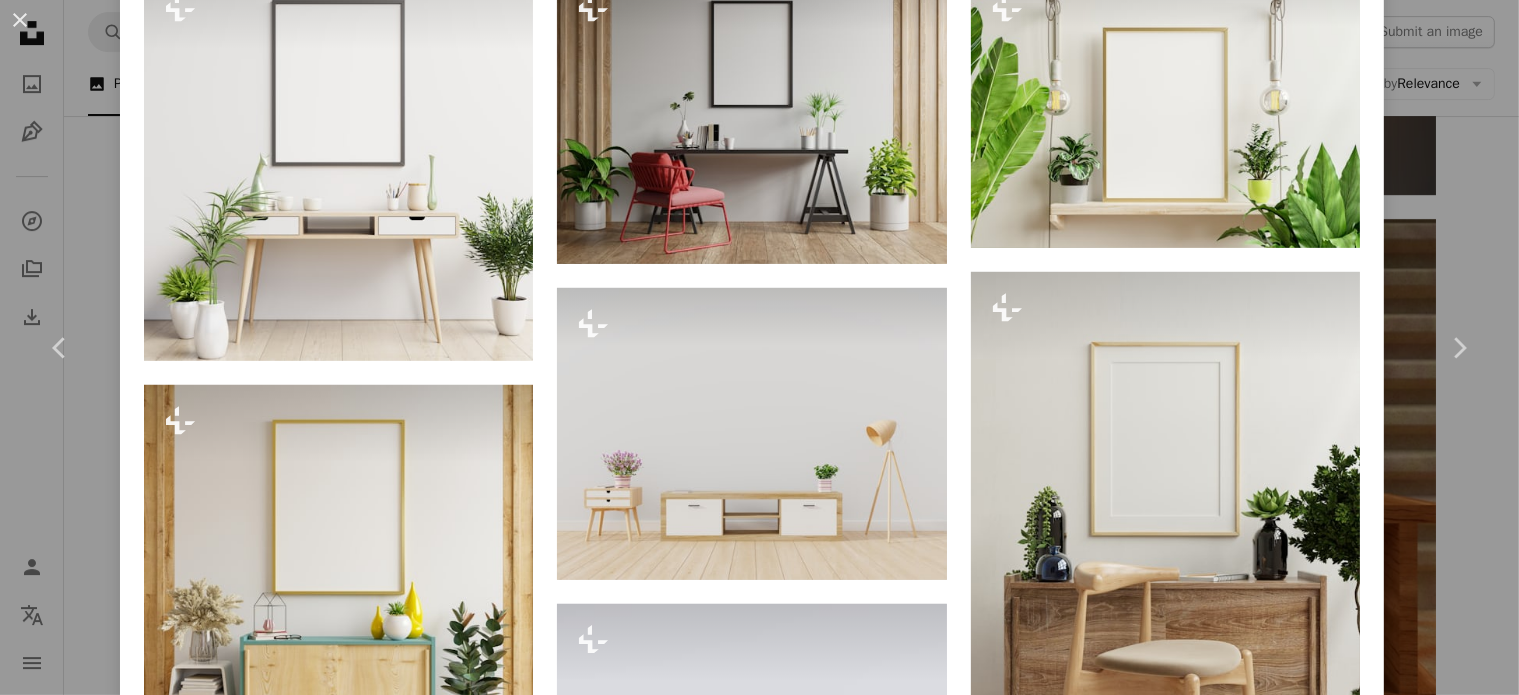 scroll, scrollTop: 1175, scrollLeft: 0, axis: vertical 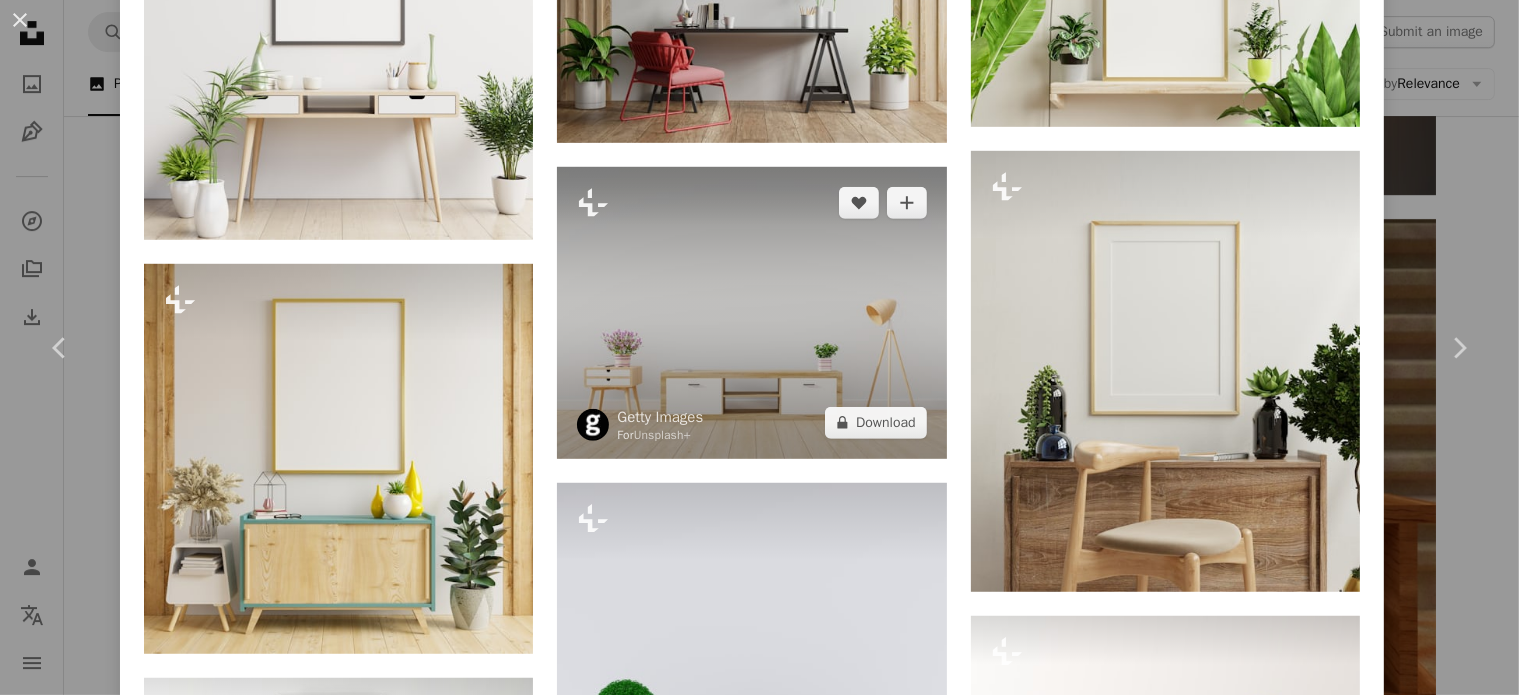 click at bounding box center [751, 313] 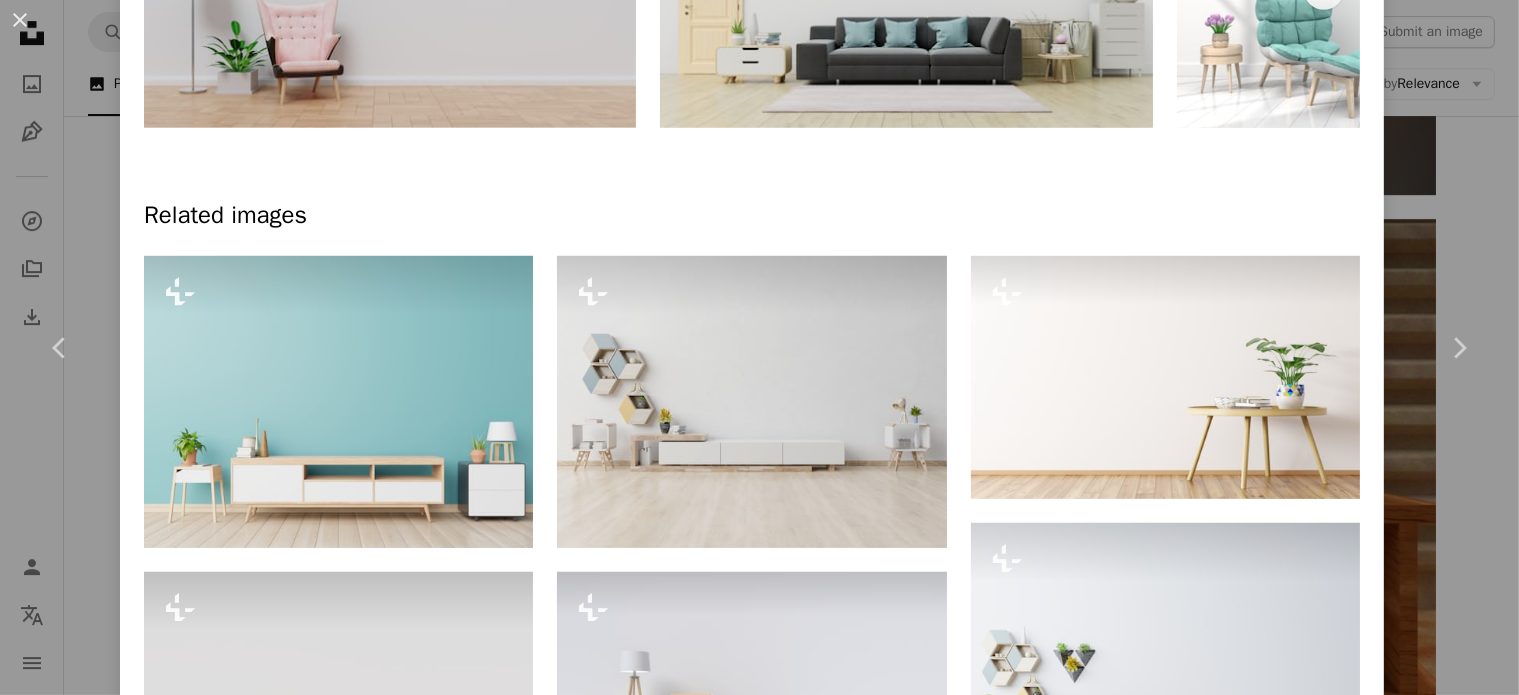 scroll, scrollTop: 0, scrollLeft: 0, axis: both 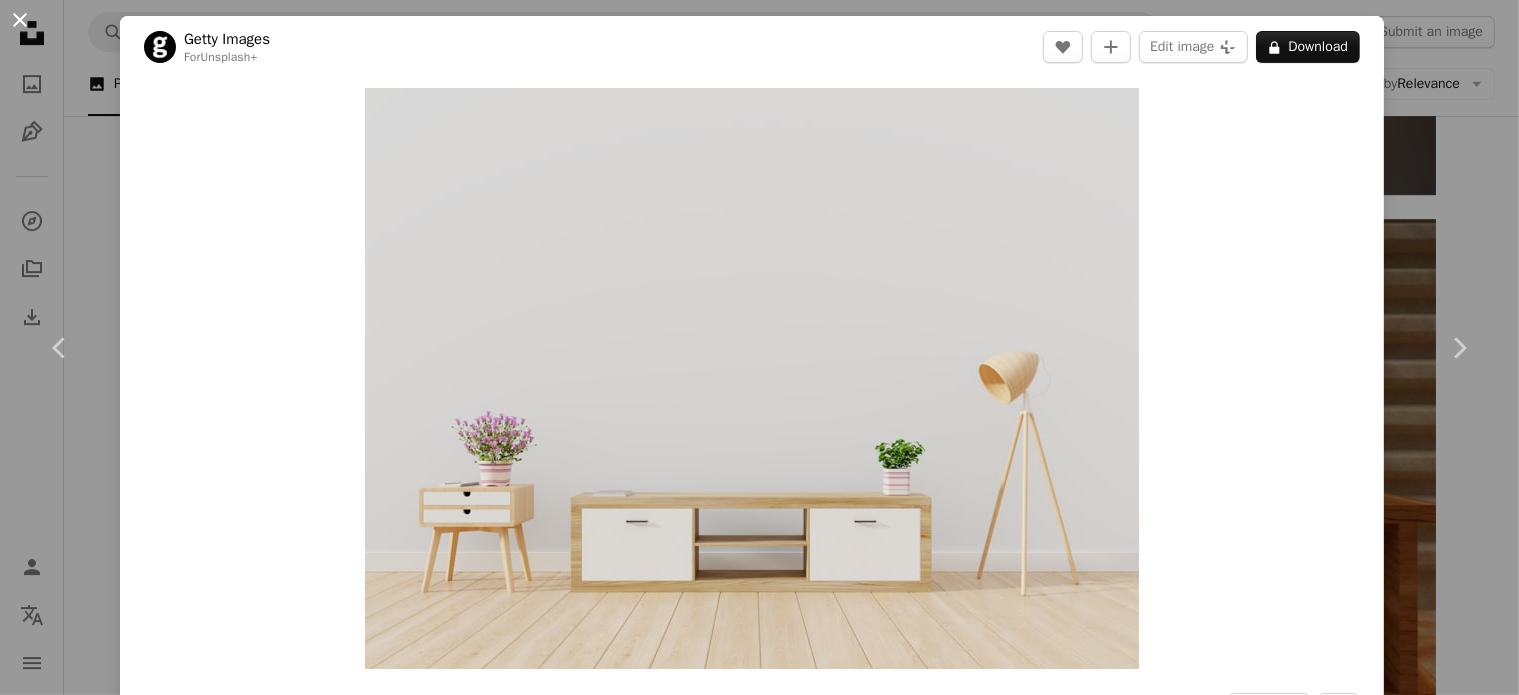 click on "An X shape" at bounding box center (20, 20) 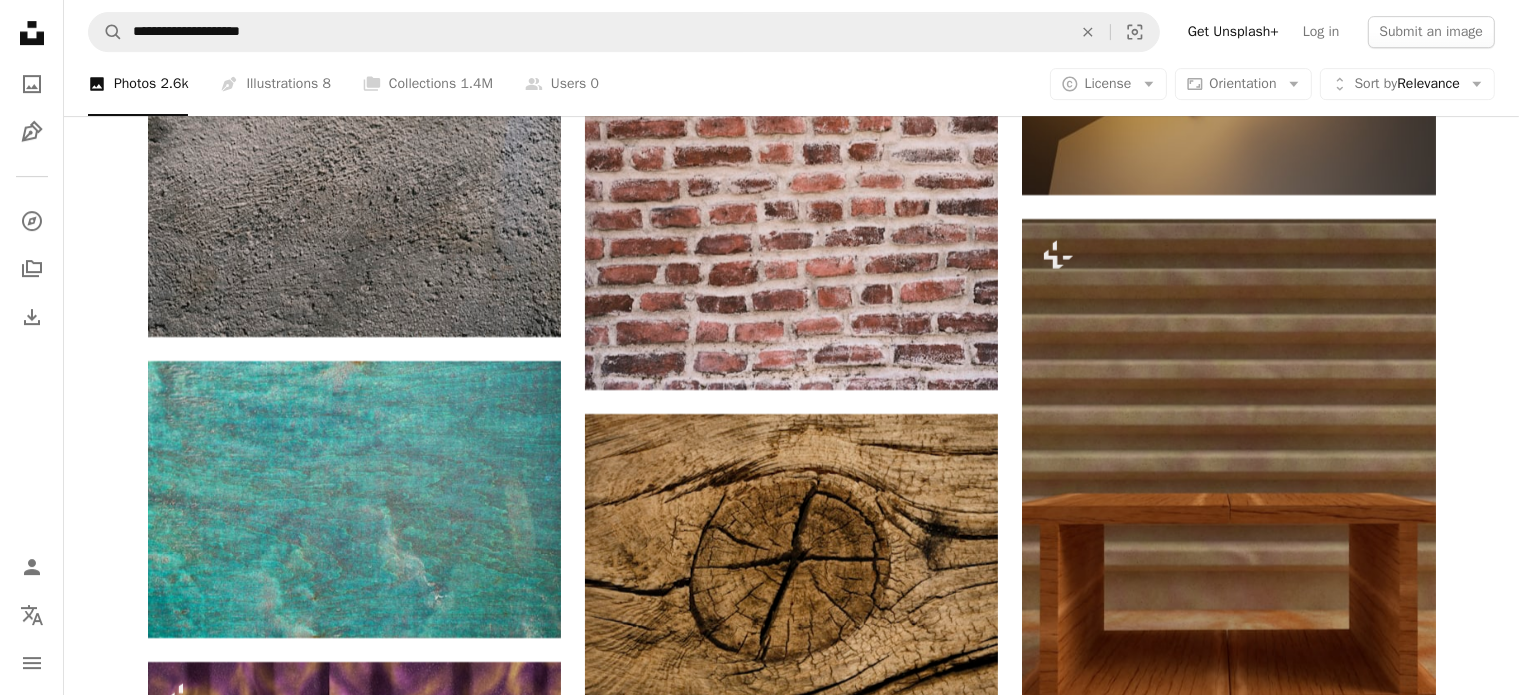 scroll, scrollTop: 21853, scrollLeft: 0, axis: vertical 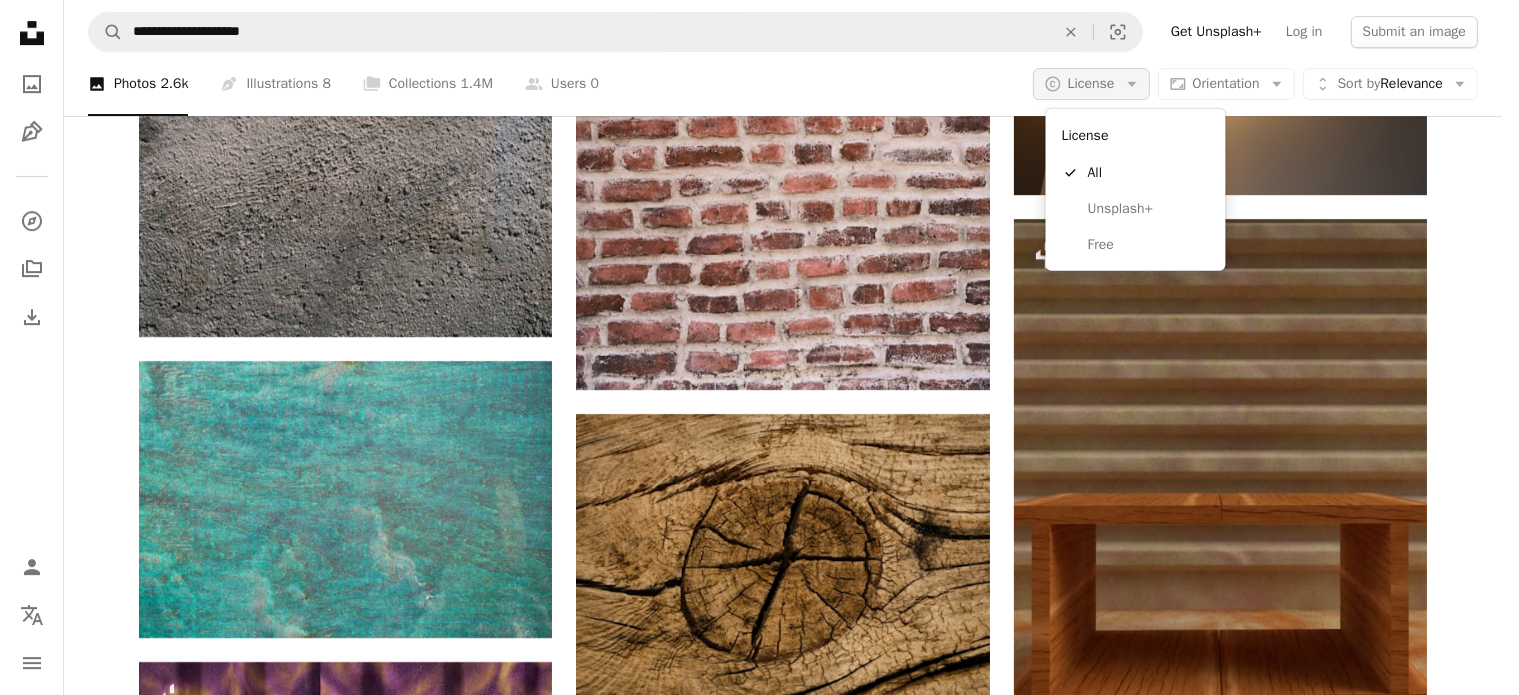click on "Arrow down" 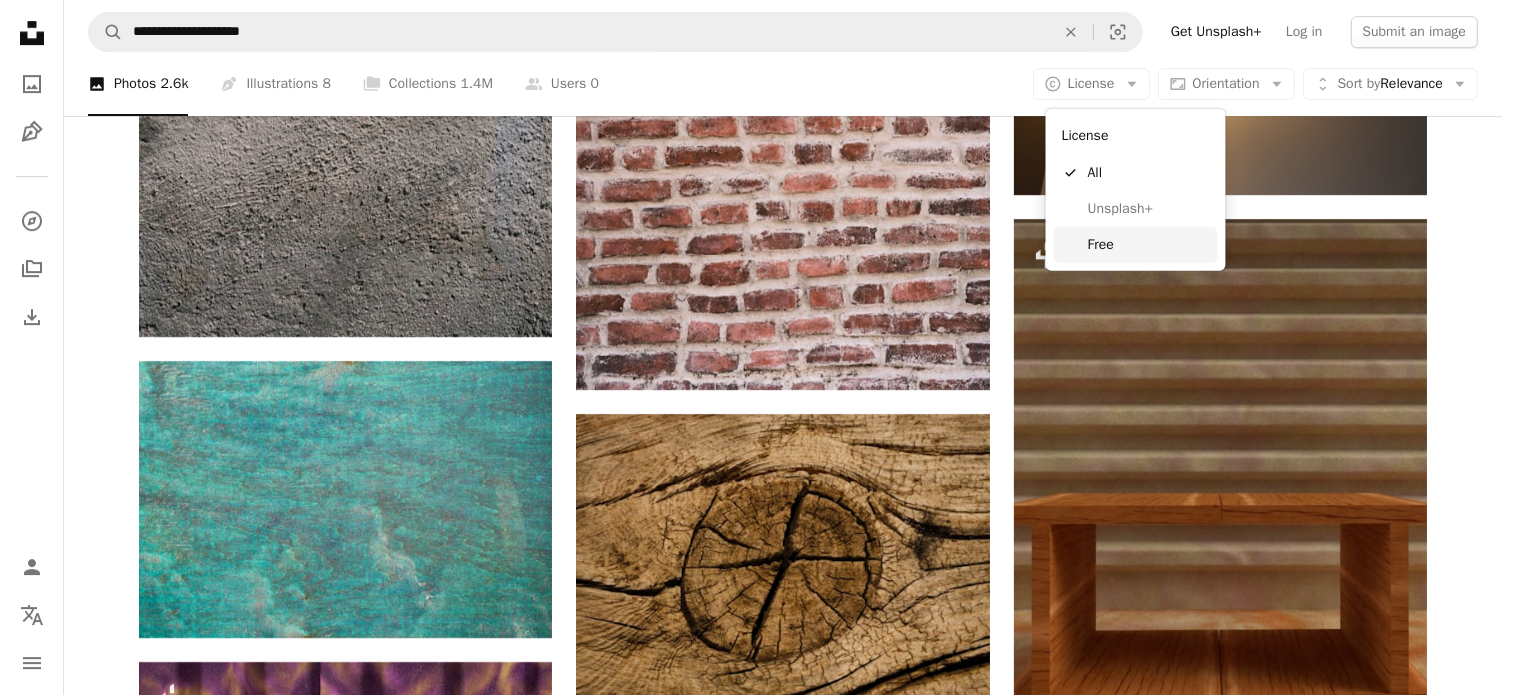 click on "Free" at bounding box center [1149, 245] 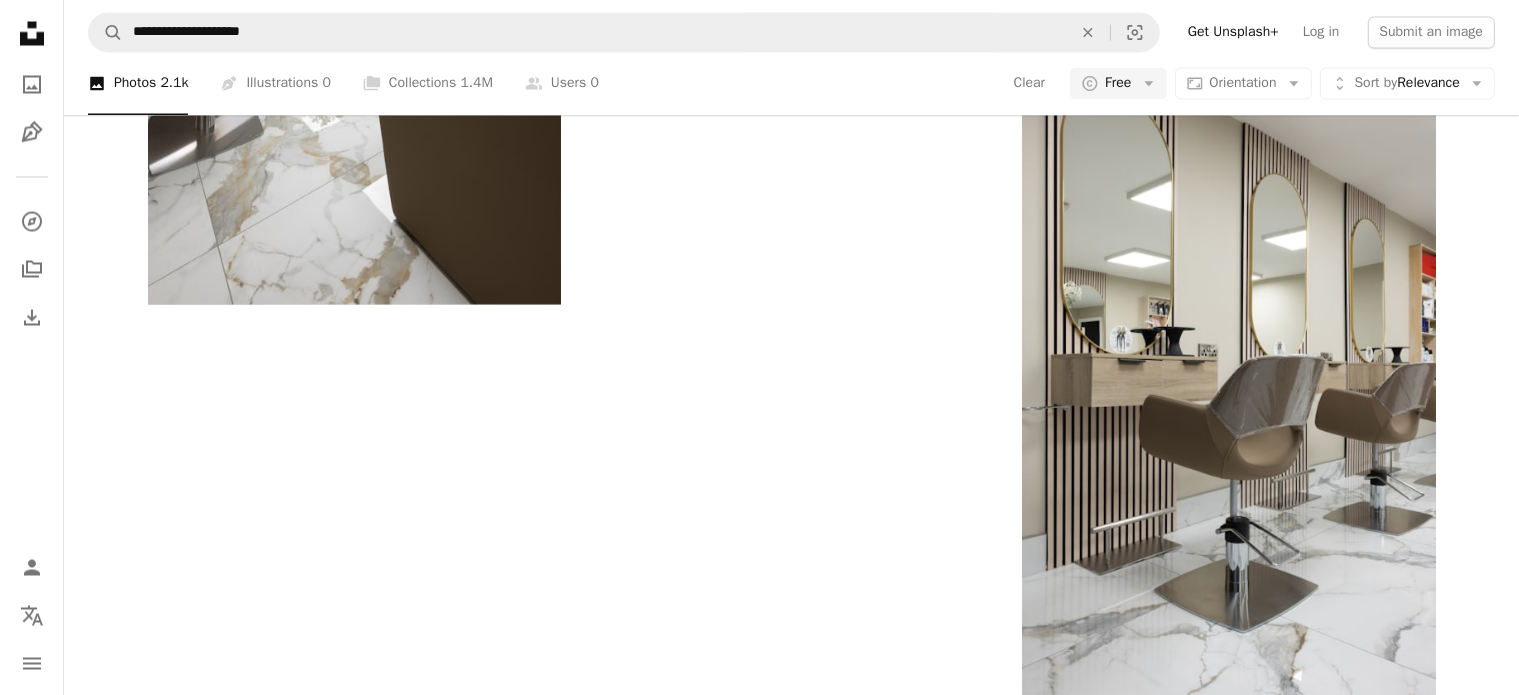 scroll, scrollTop: 657, scrollLeft: 0, axis: vertical 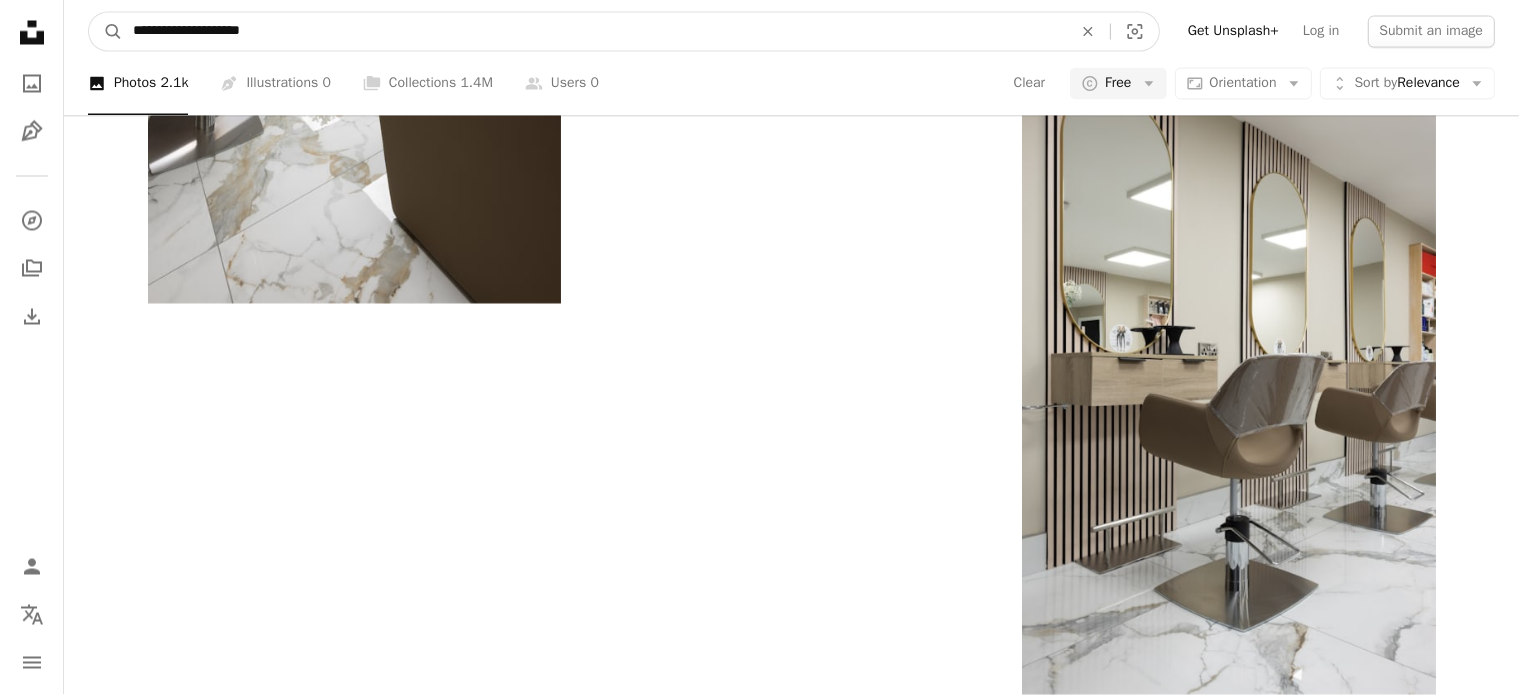 click on "**********" at bounding box center (594, 32) 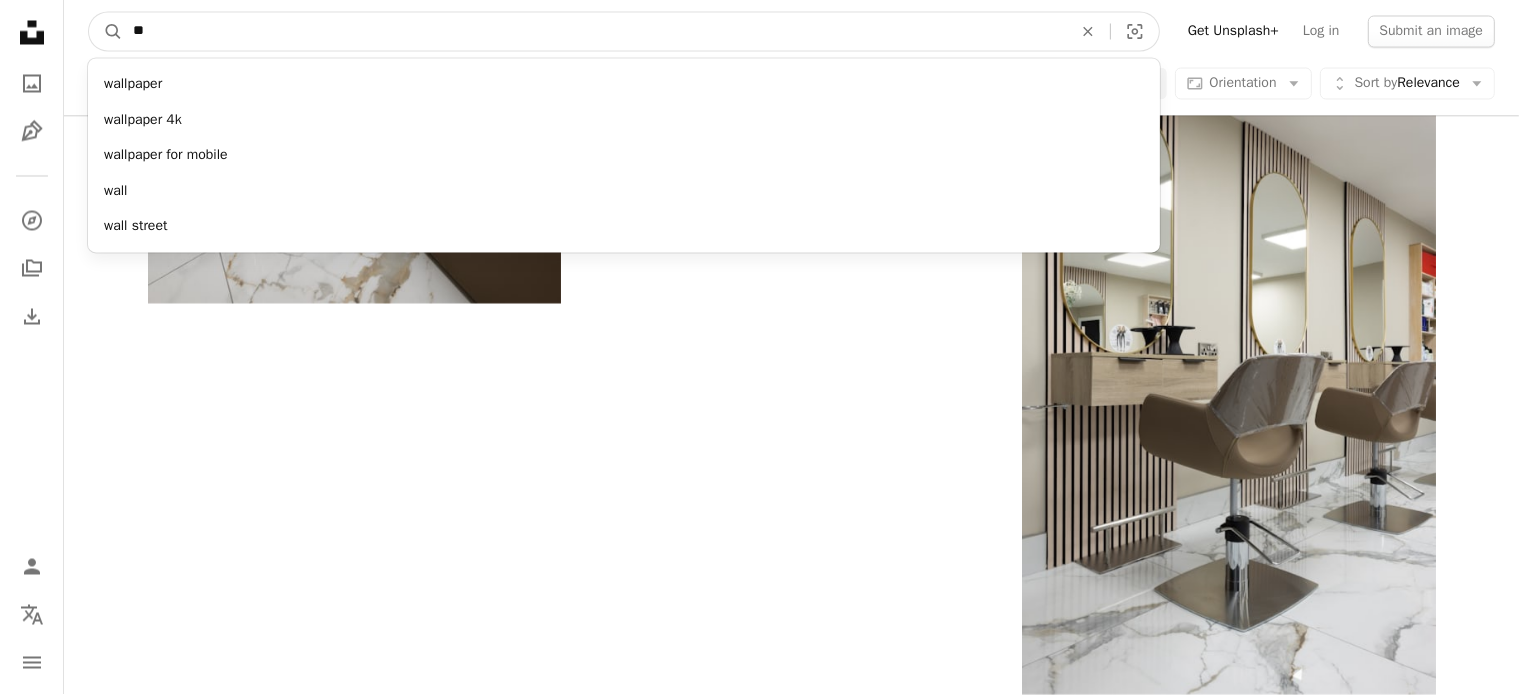 type on "*" 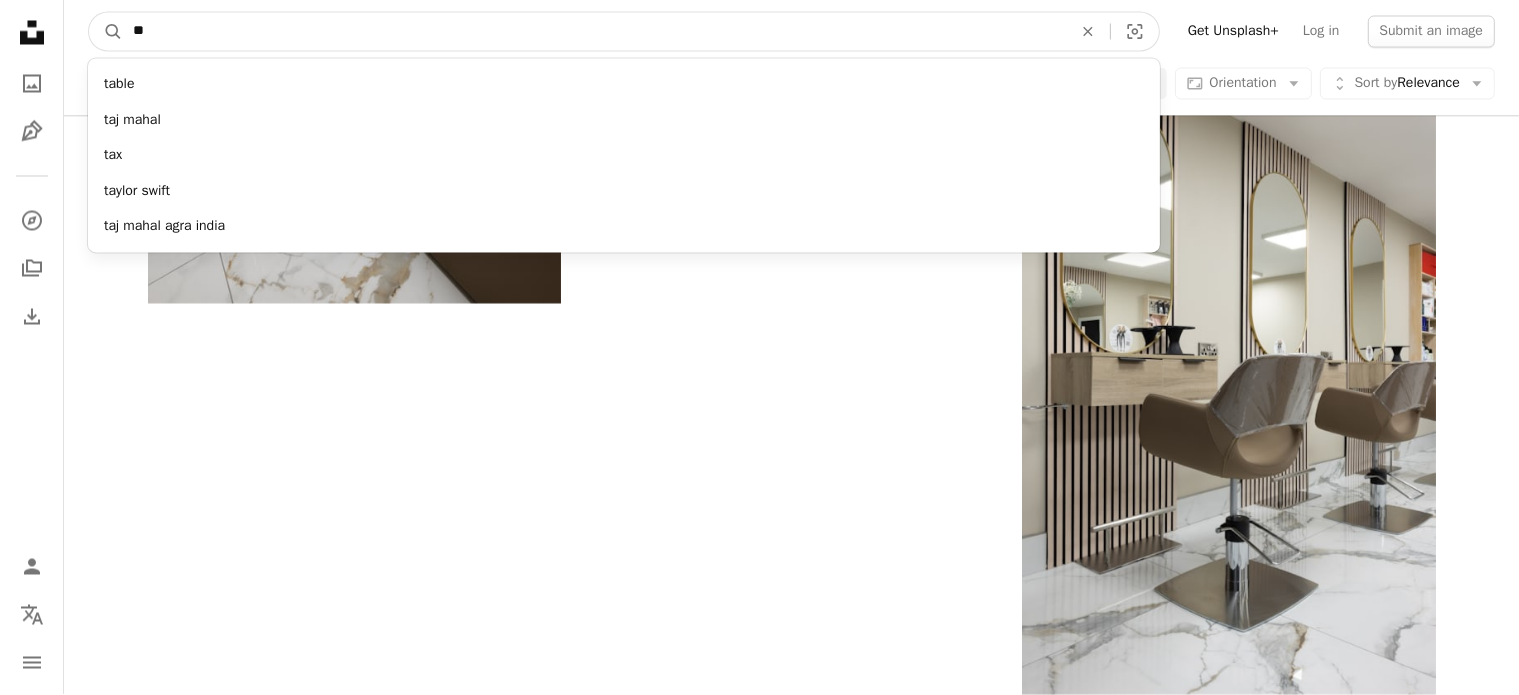 type on "*" 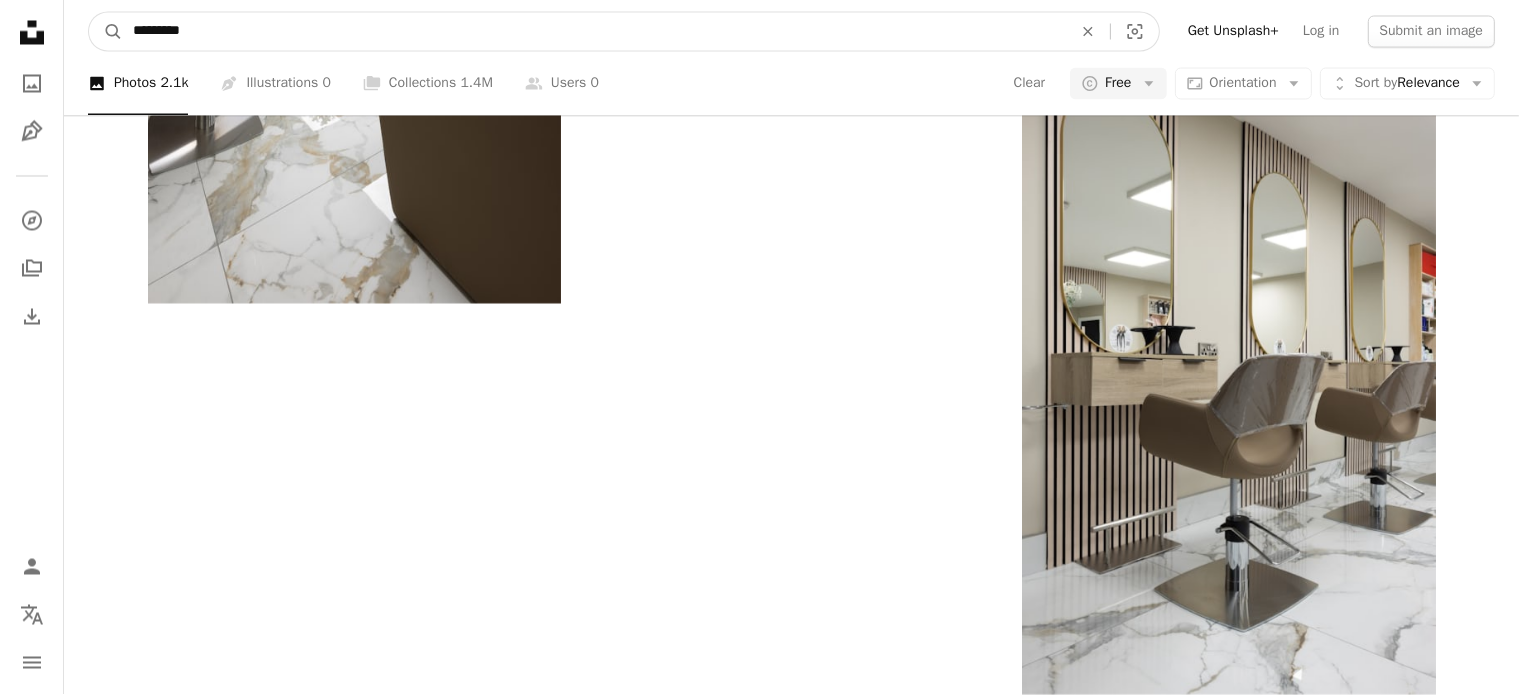 type on "**********" 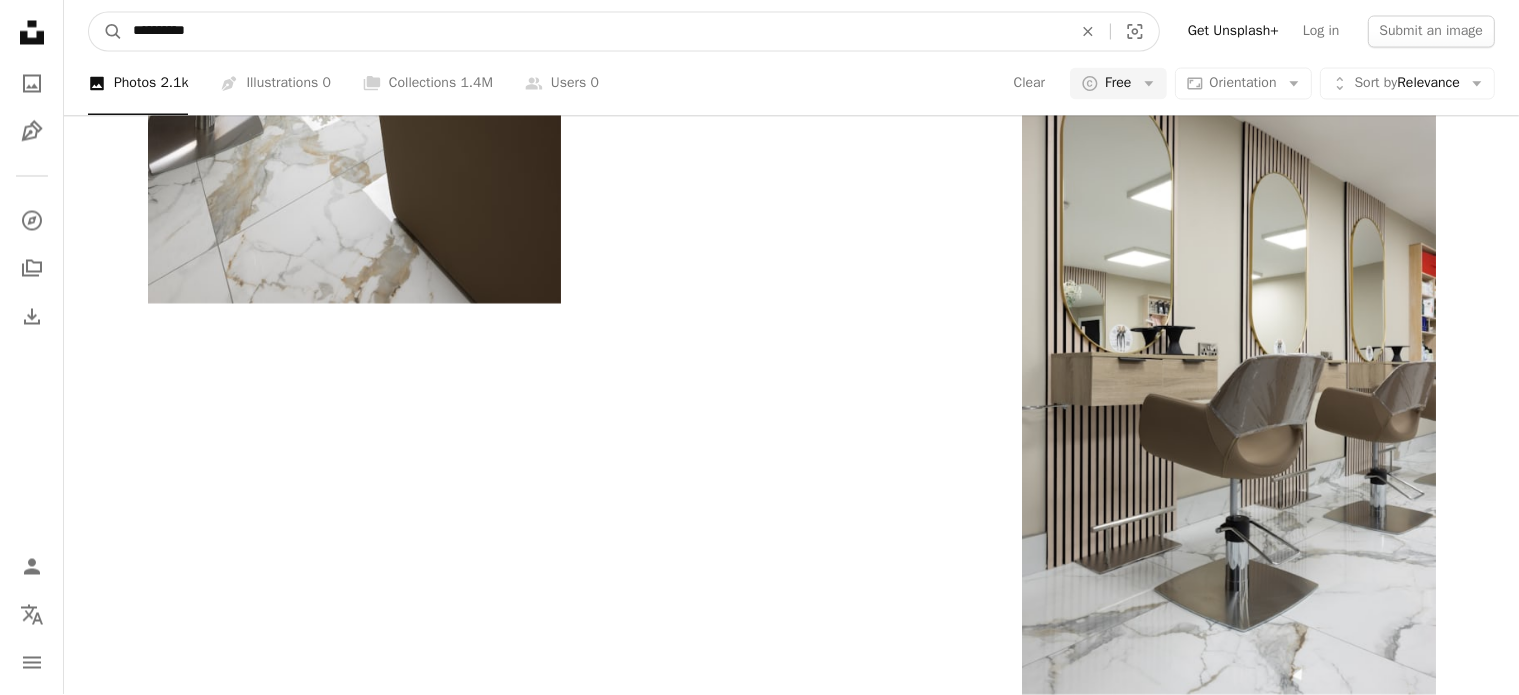 click on "A magnifying glass" at bounding box center (106, 32) 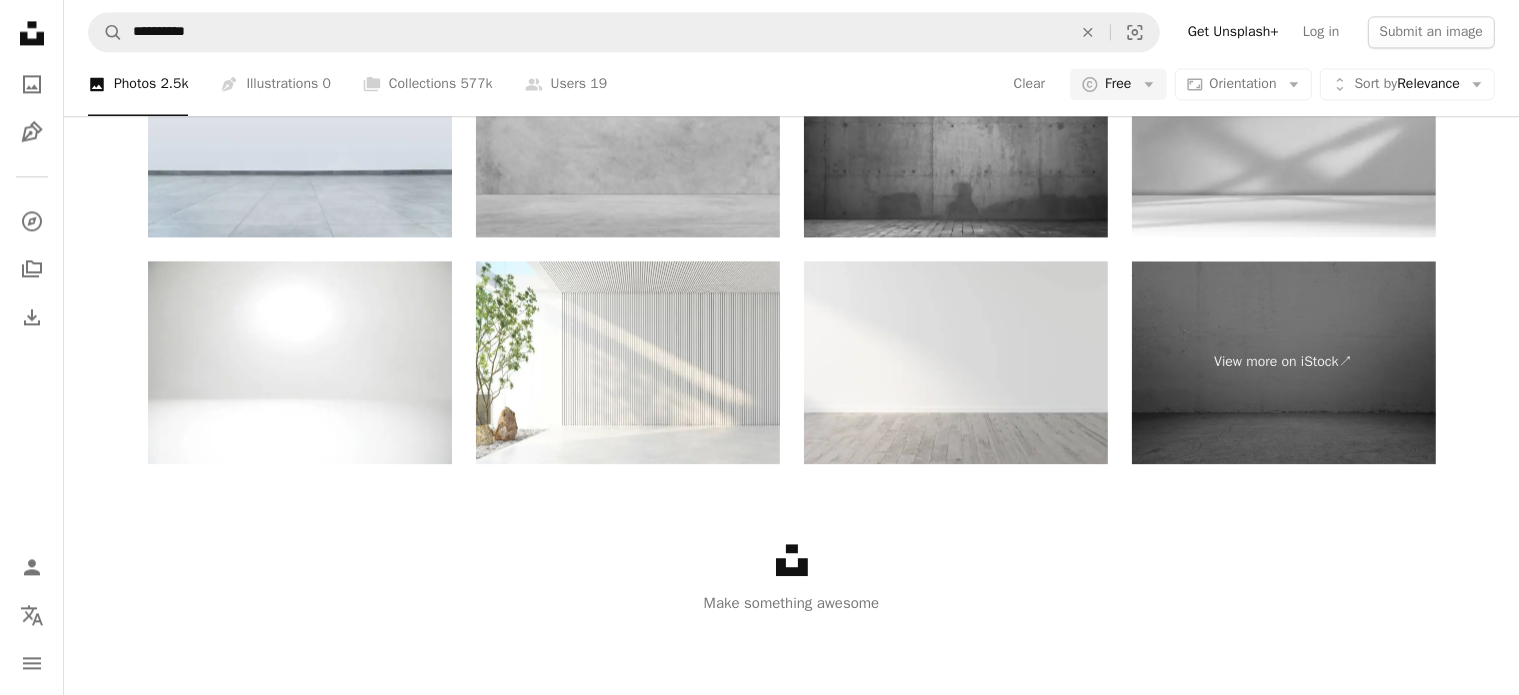 scroll, scrollTop: 908, scrollLeft: 0, axis: vertical 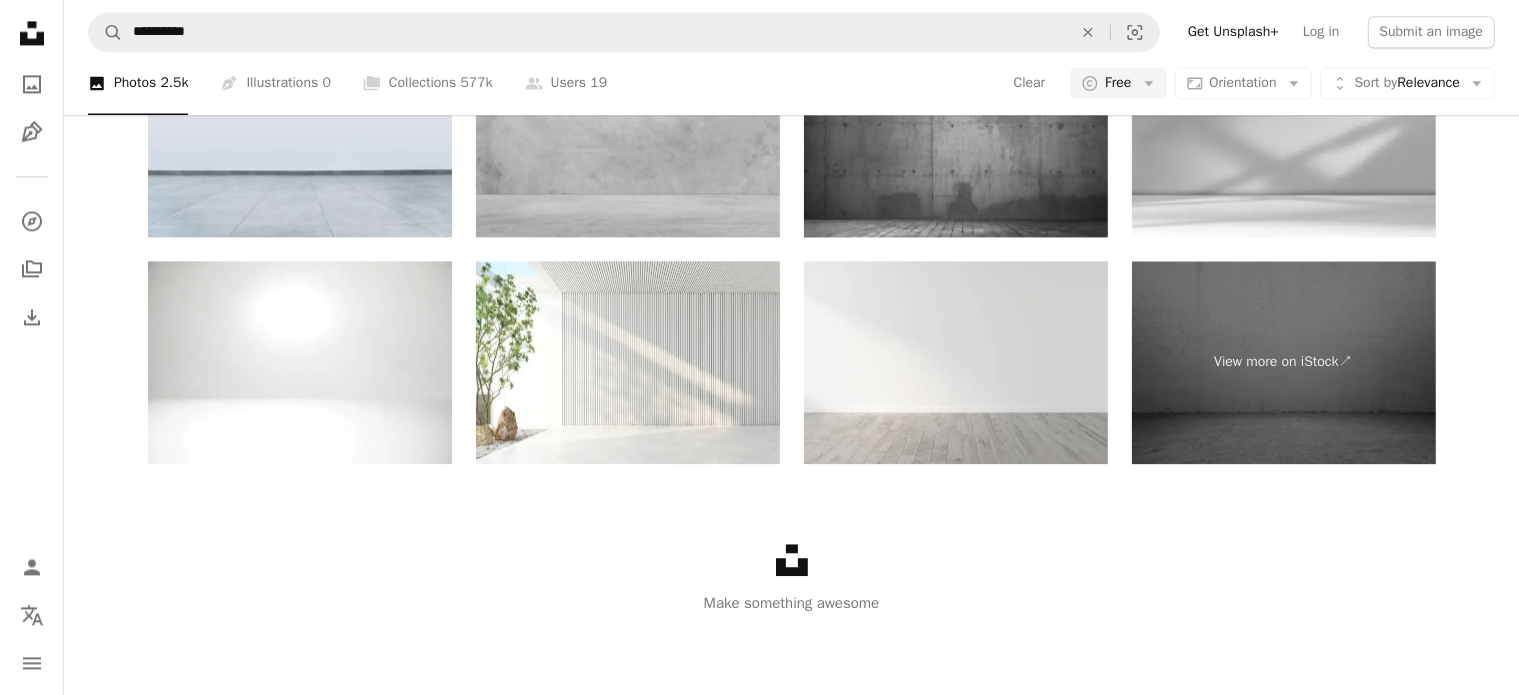 click at bounding box center [1228, -3388] 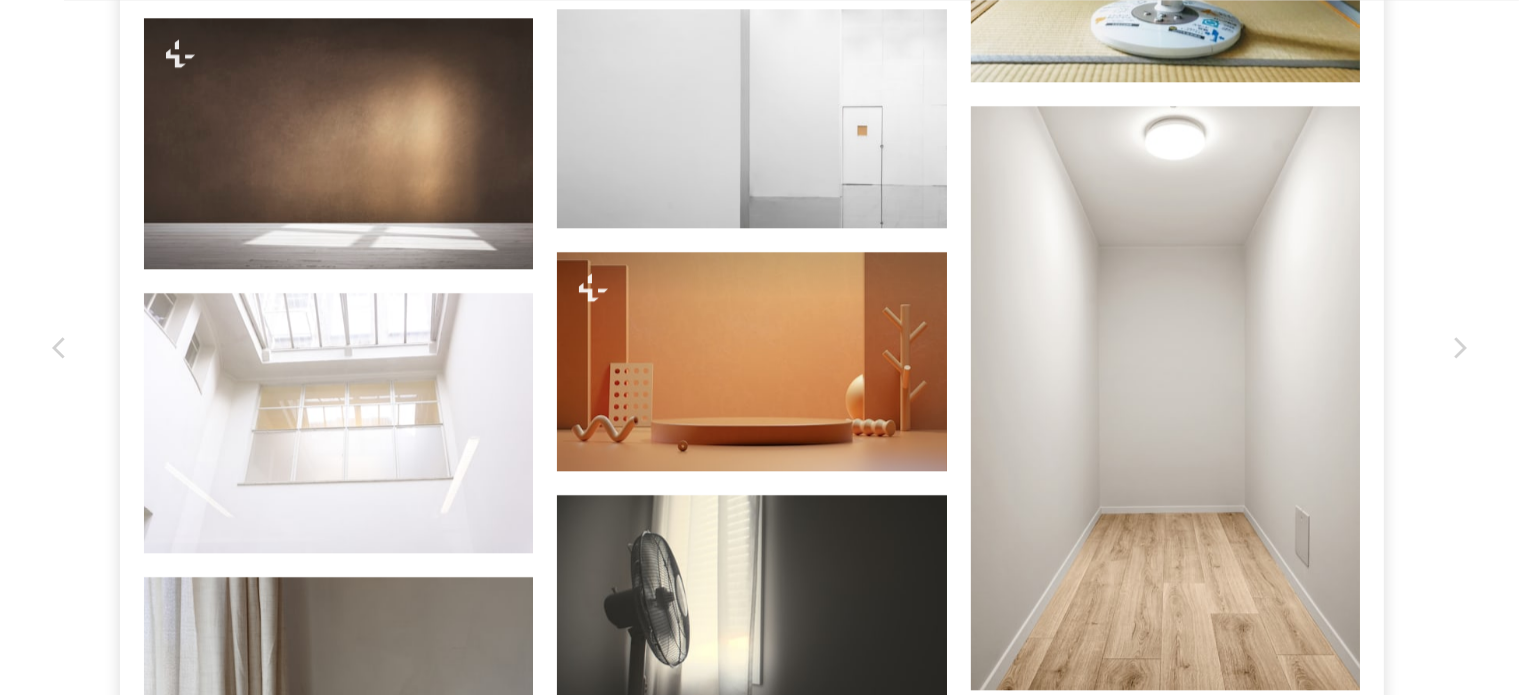 scroll, scrollTop: 10809, scrollLeft: 0, axis: vertical 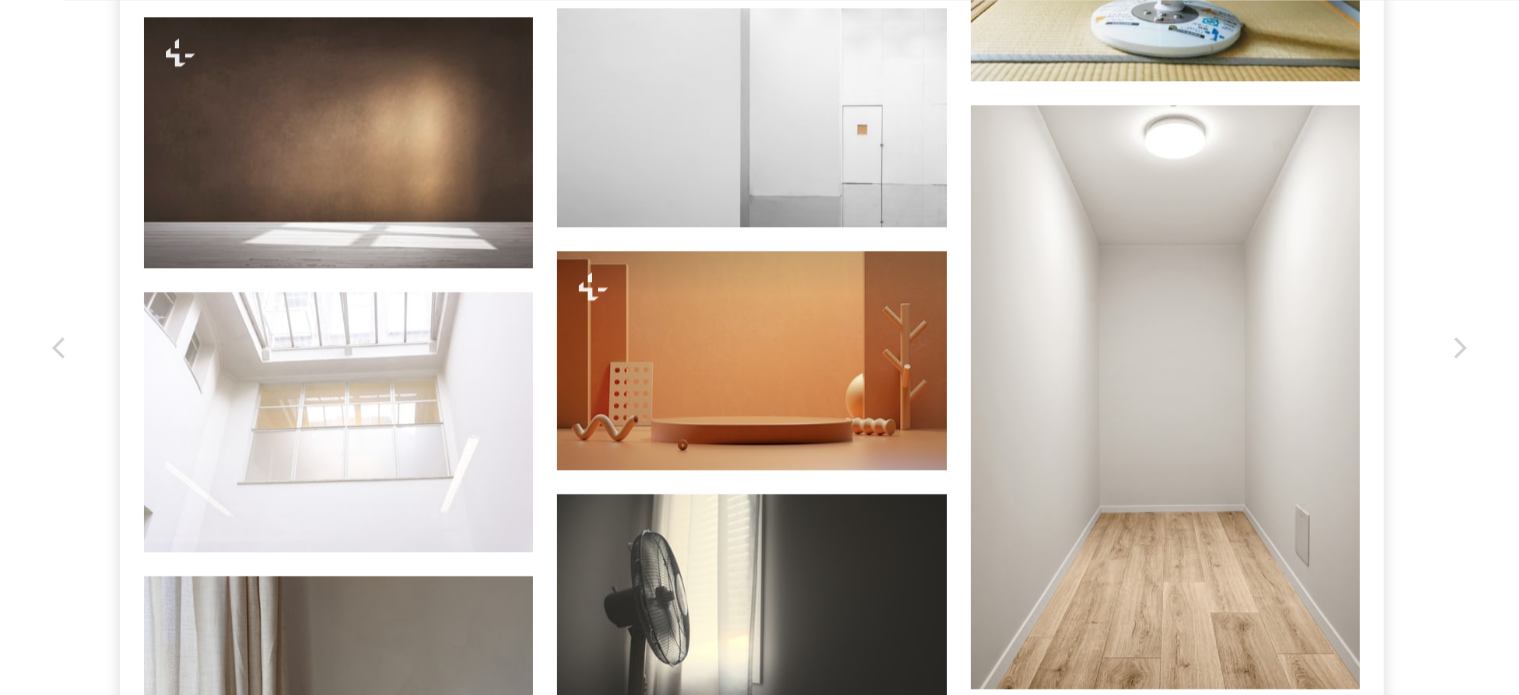 click on "An X shape" at bounding box center [20, 20] 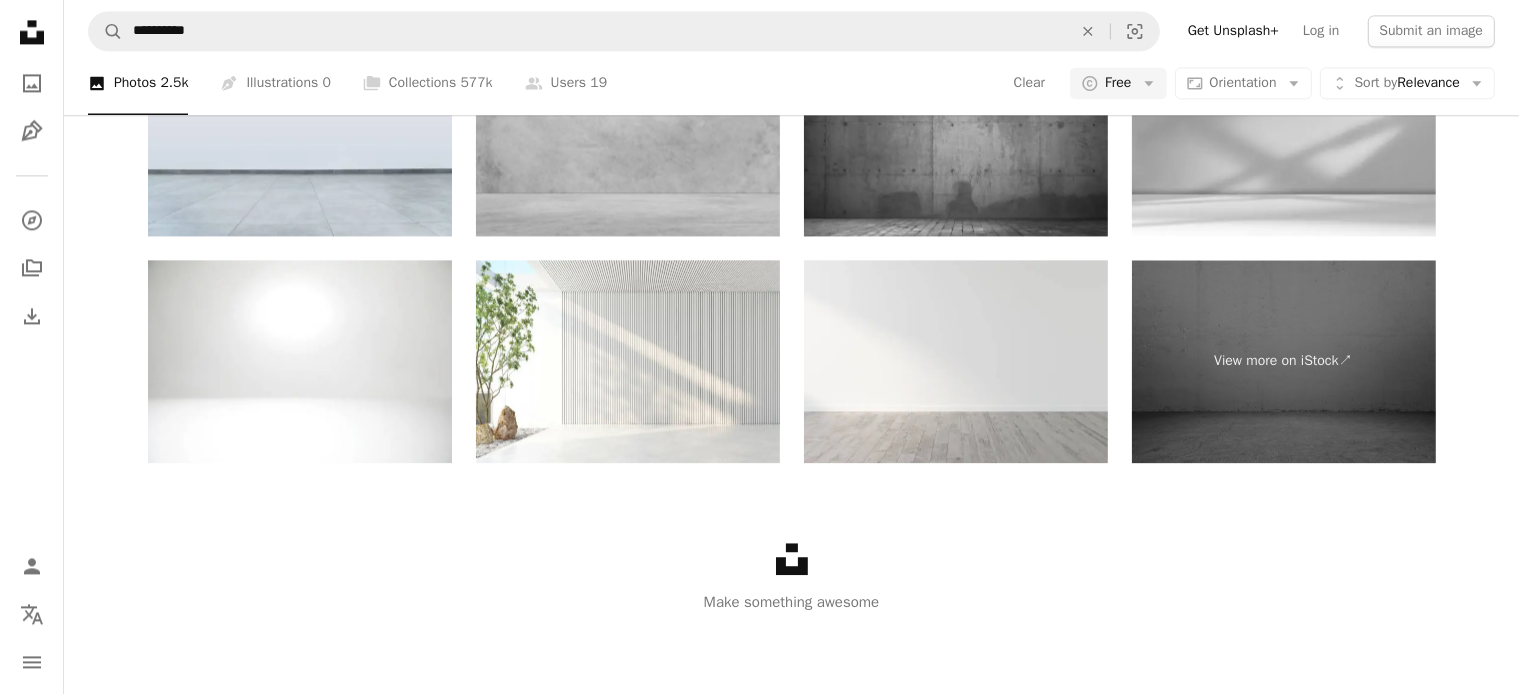 scroll, scrollTop: 3909, scrollLeft: 0, axis: vertical 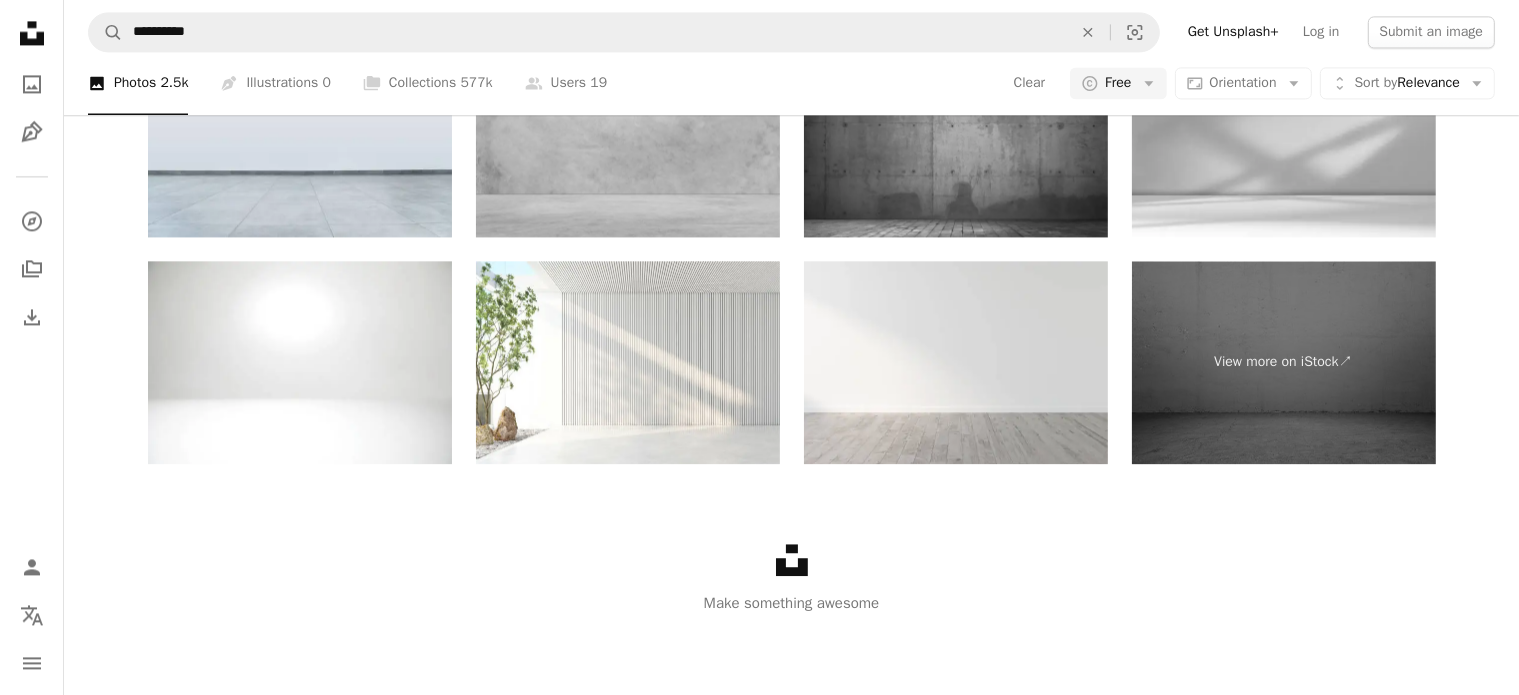 click on "Load more" at bounding box center (792, -143) 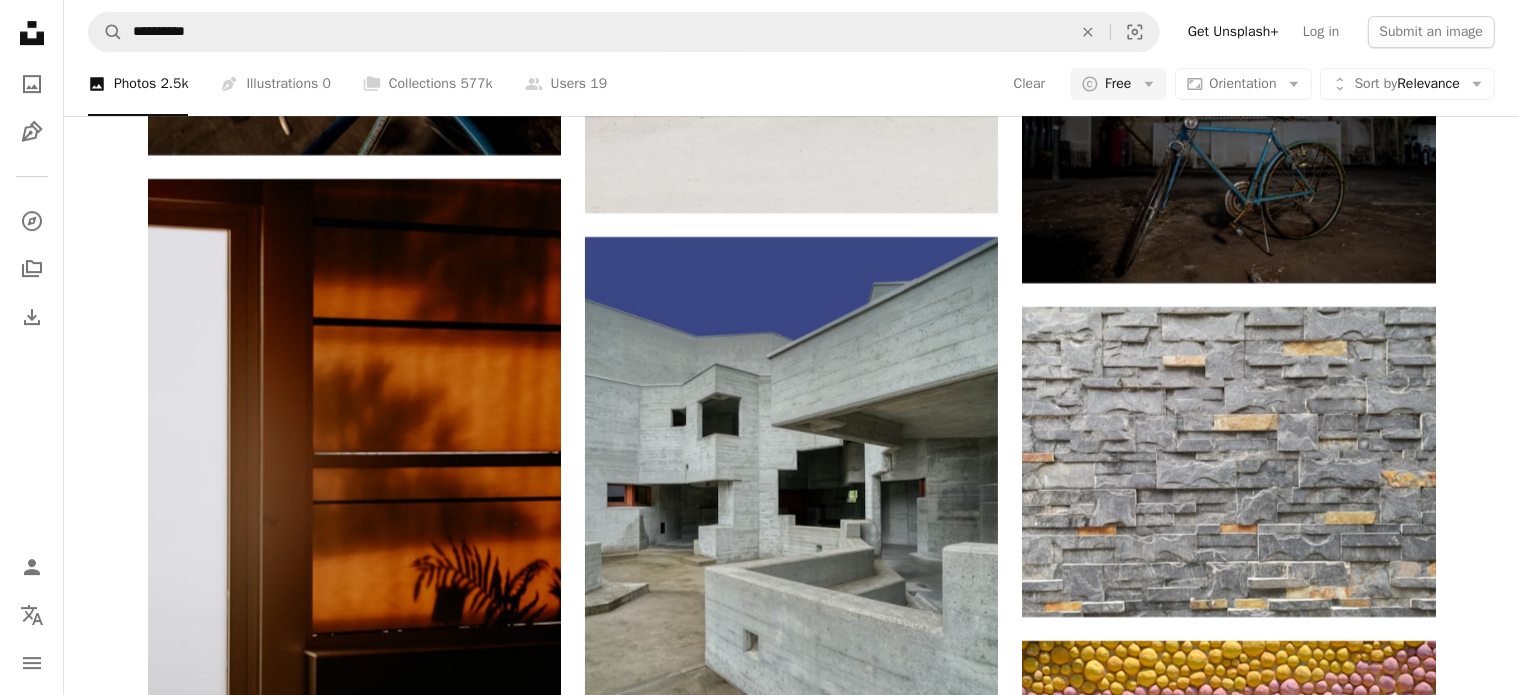 scroll, scrollTop: 28028, scrollLeft: 0, axis: vertical 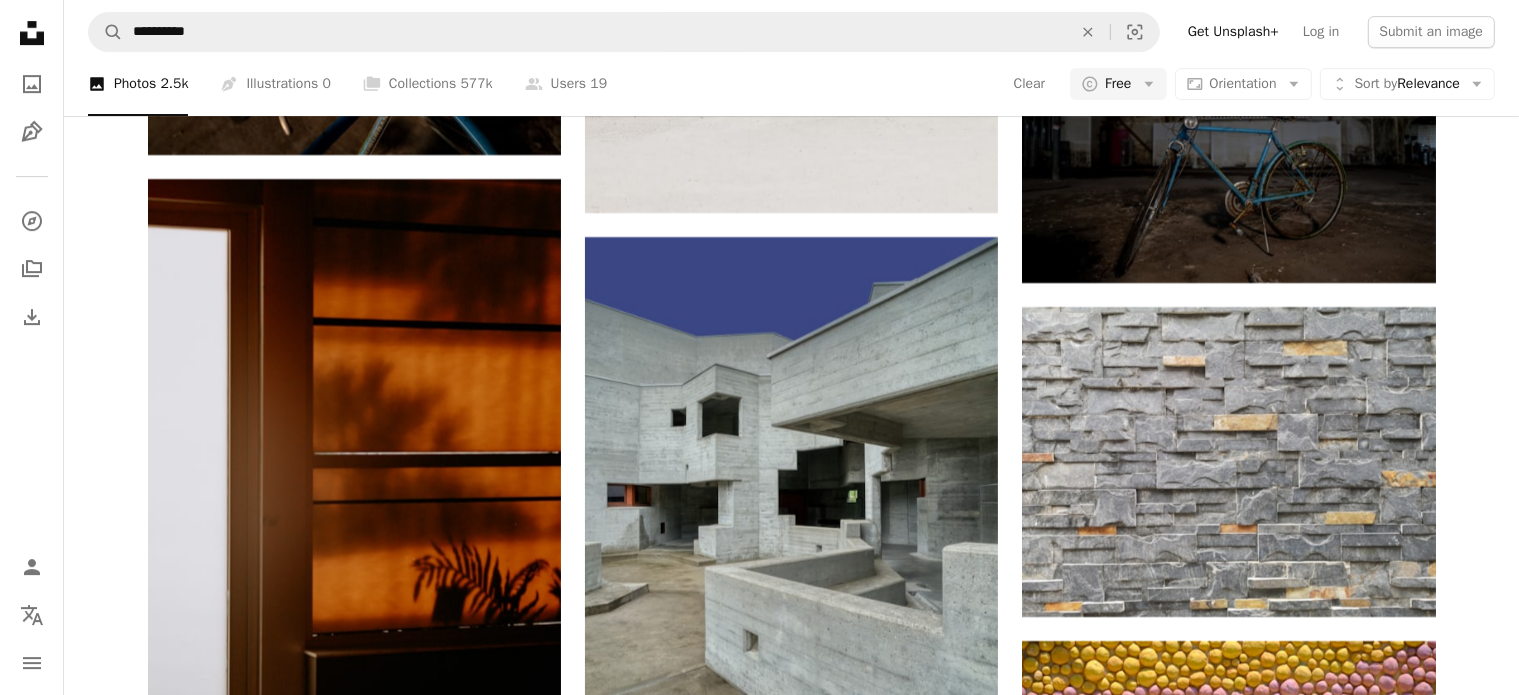 click on "Get Unsplash+" at bounding box center (1233, 32) 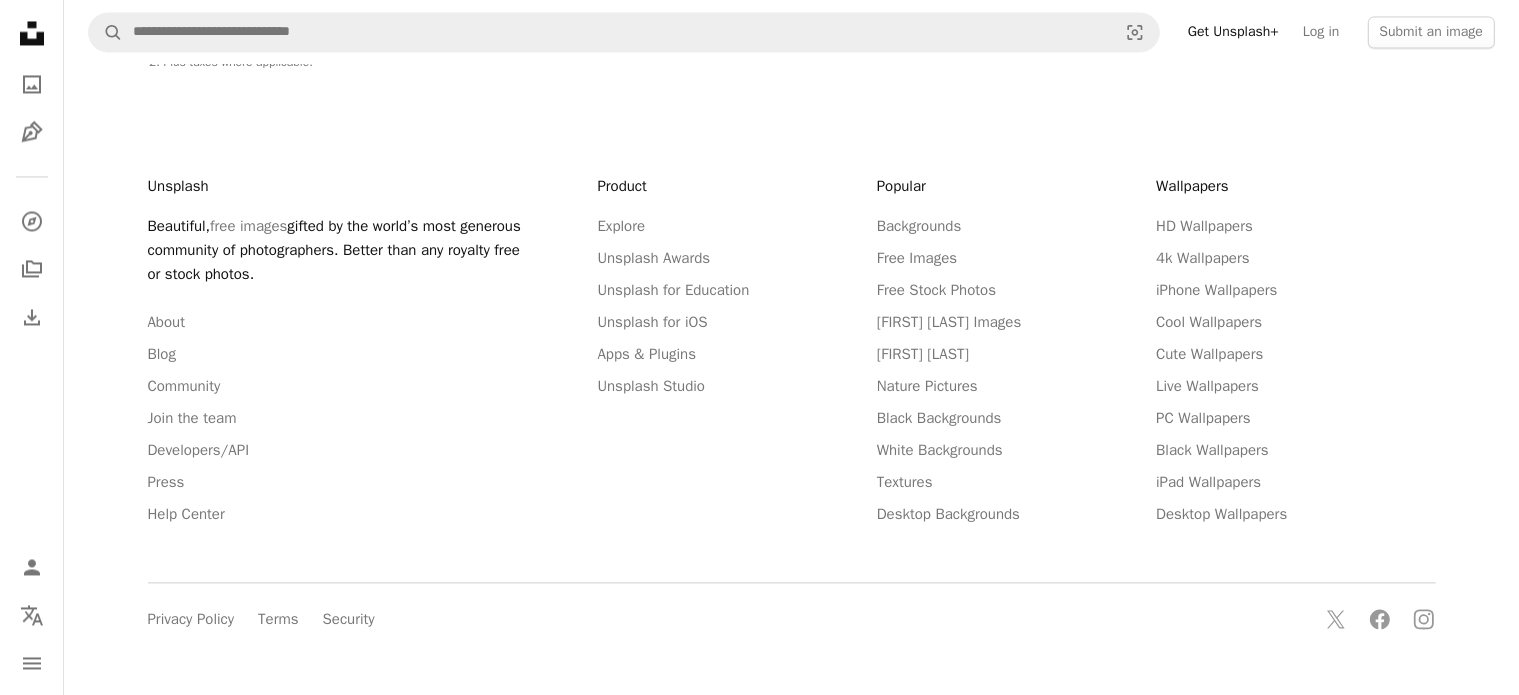 scroll, scrollTop: 144, scrollLeft: 0, axis: vertical 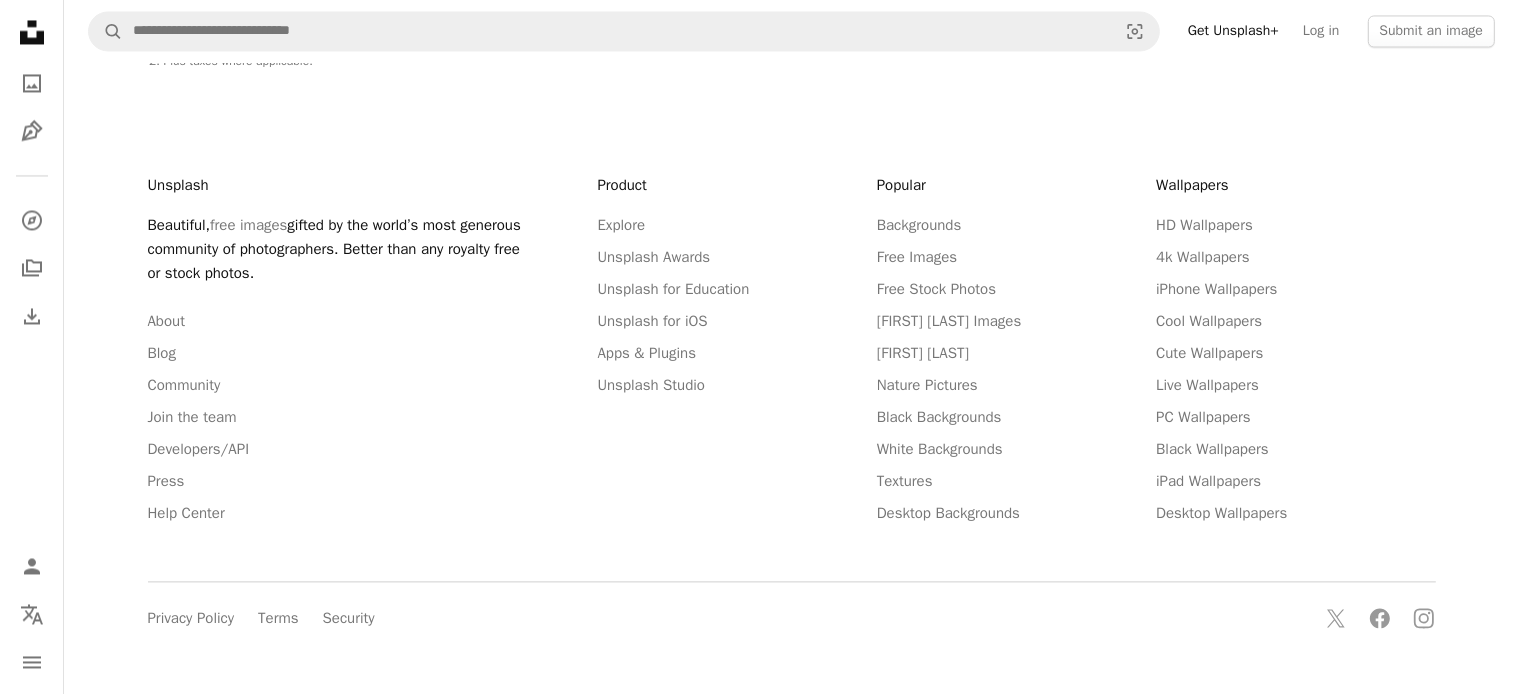 click on "Limited Launch Special 1" at bounding box center [687, -3650] 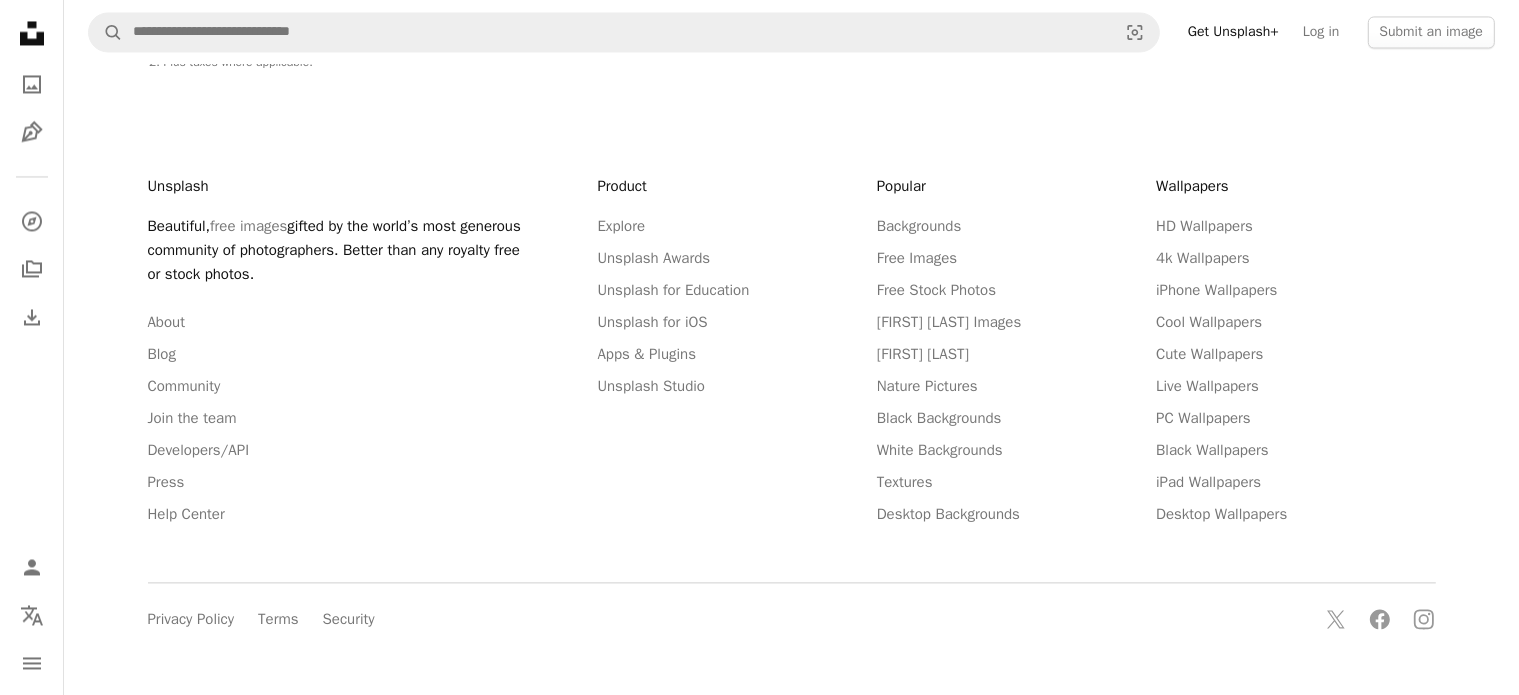 scroll, scrollTop: 267, scrollLeft: 0, axis: vertical 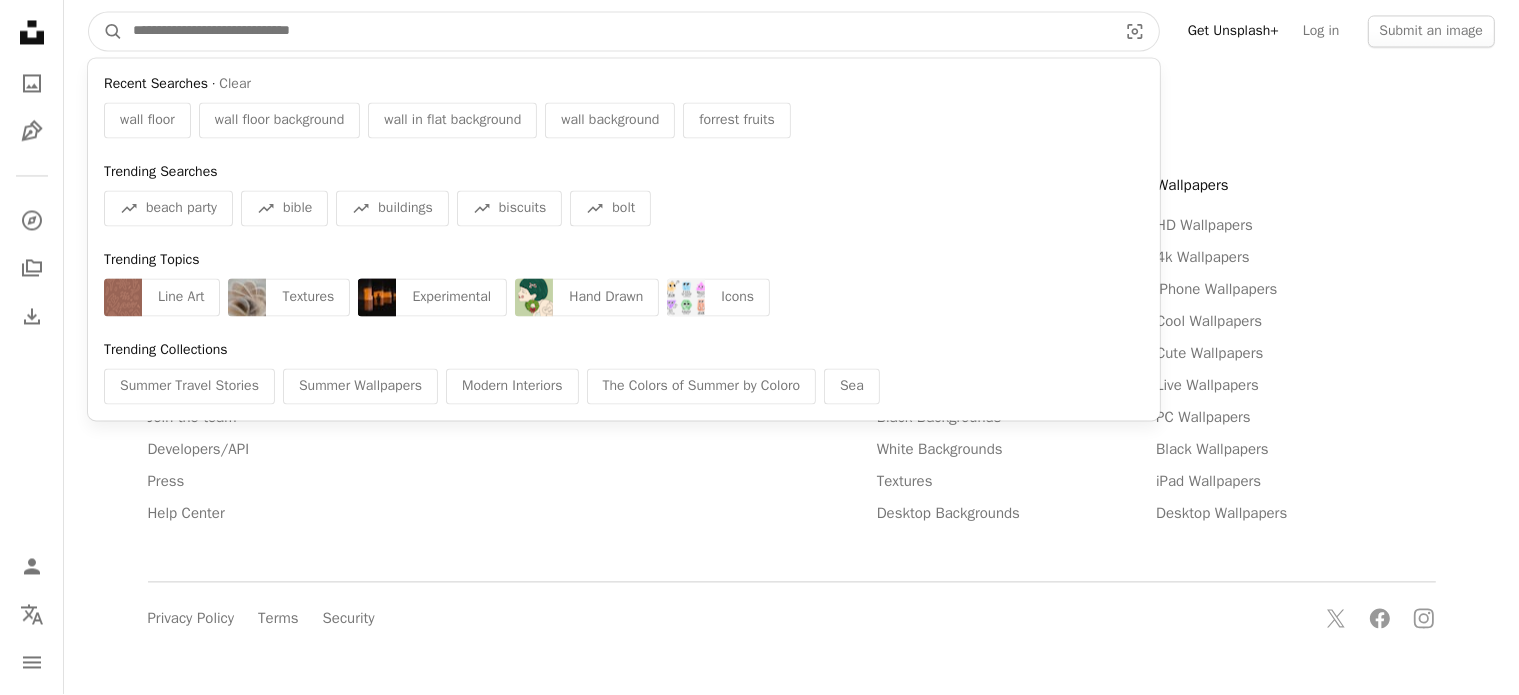click at bounding box center [617, 32] 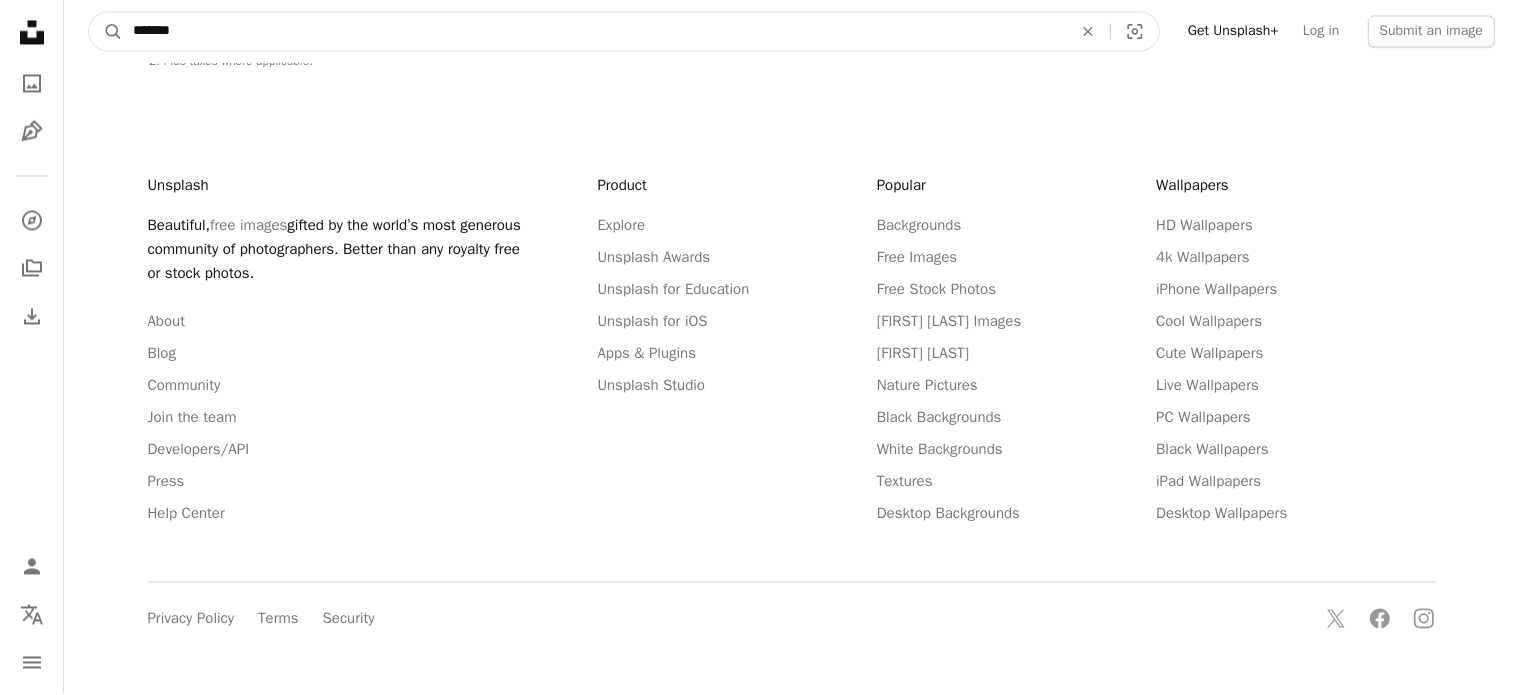 type on "*******" 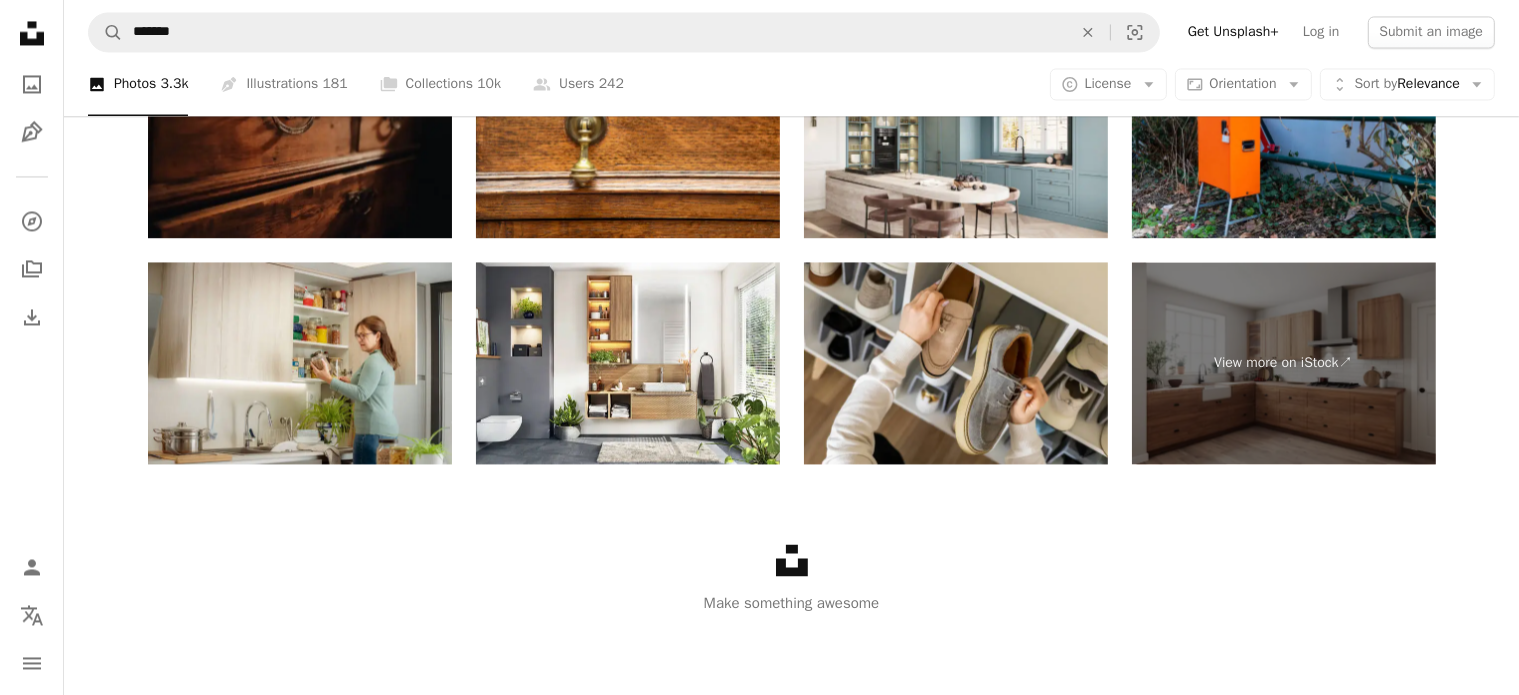 scroll, scrollTop: 356, scrollLeft: 0, axis: vertical 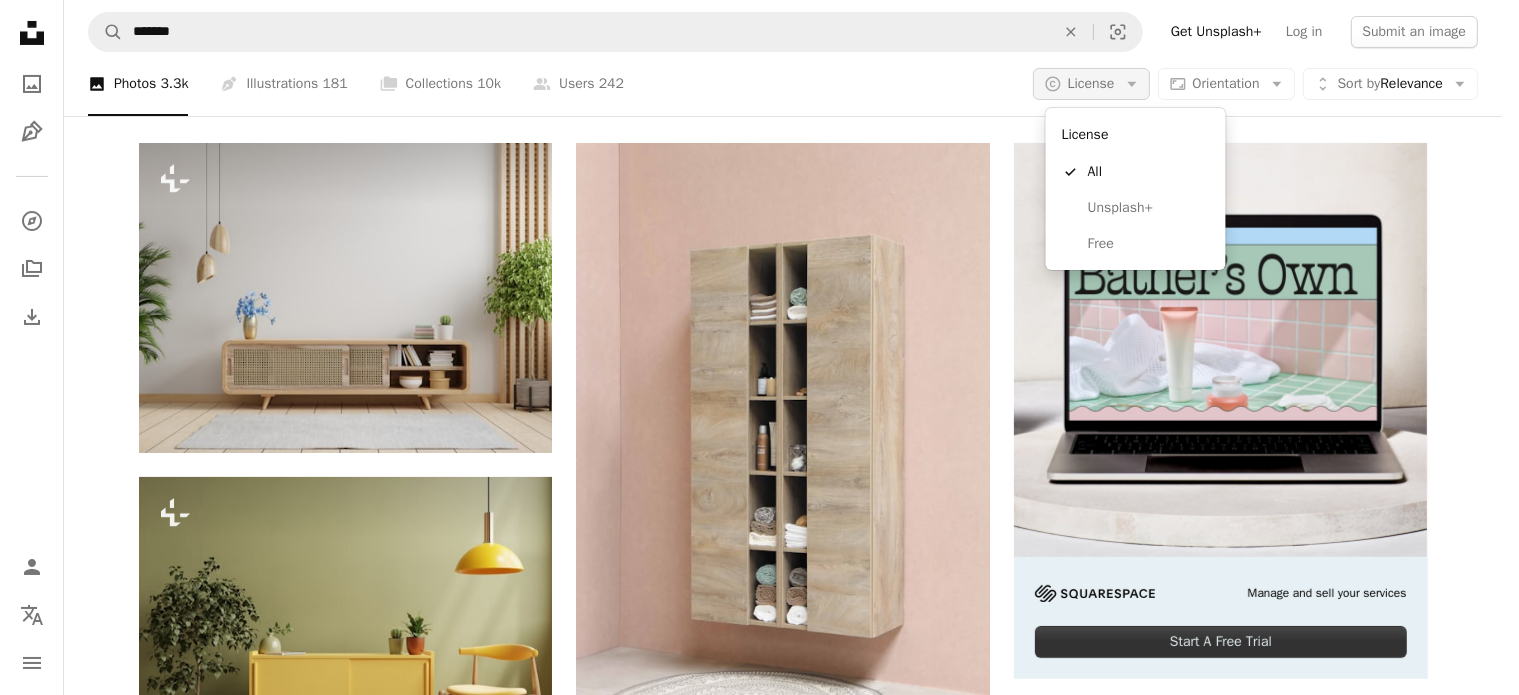 click on "Arrow down" 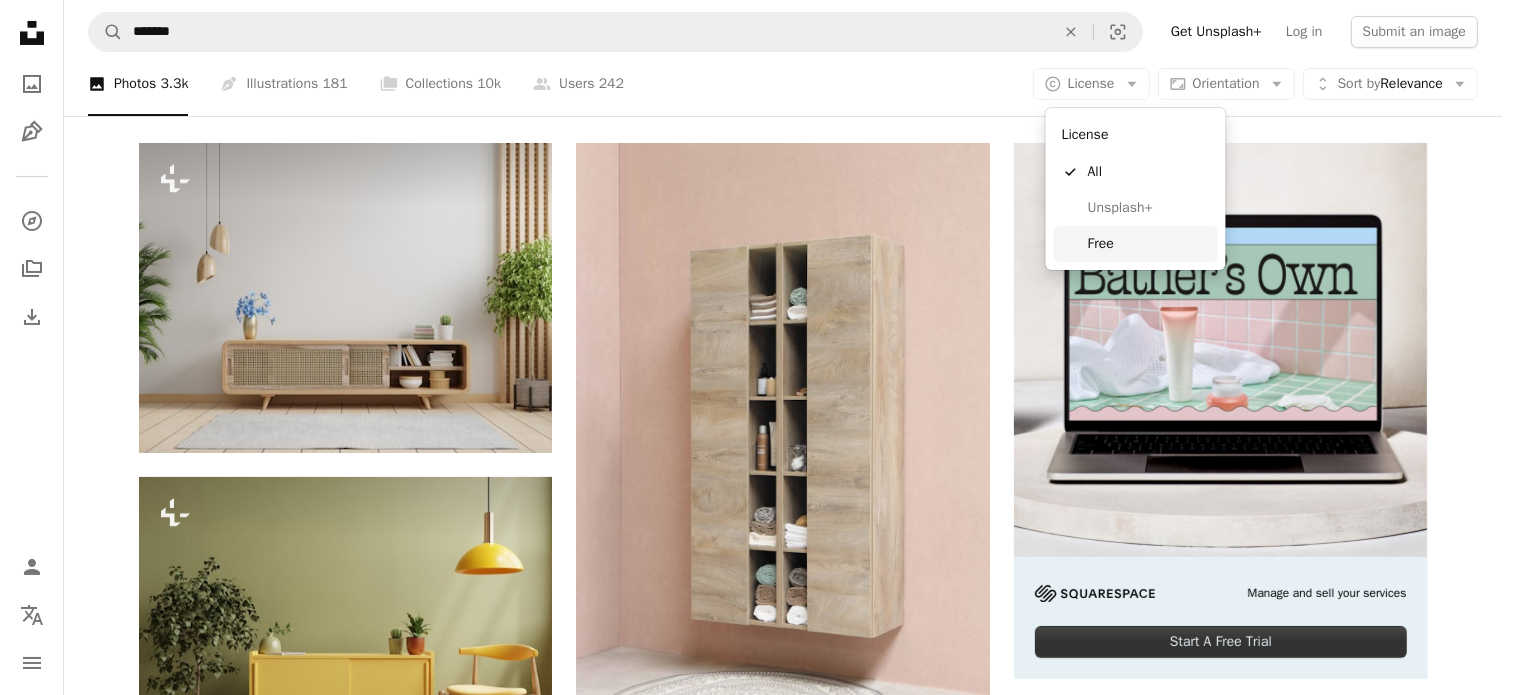 click on "Free" at bounding box center (1149, 244) 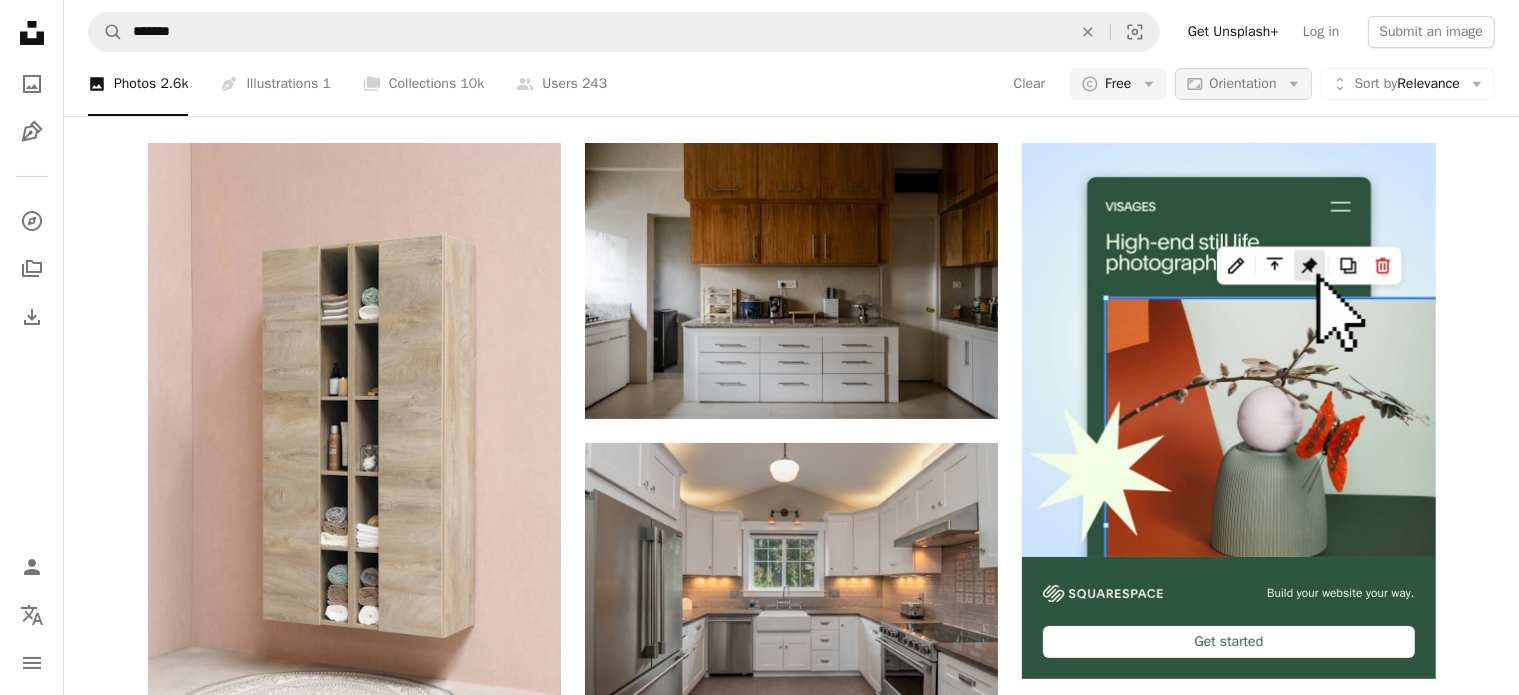 click on "Orientation" at bounding box center (1243, 83) 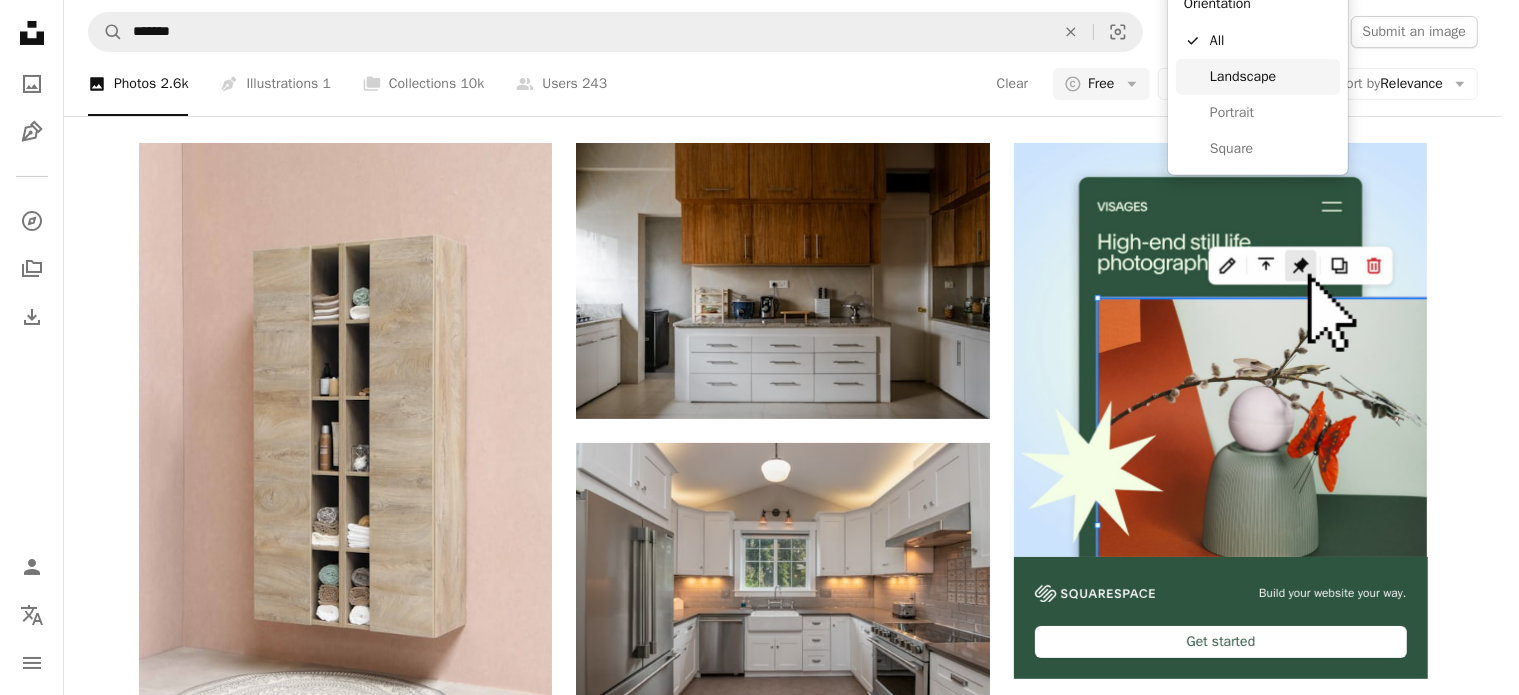 click on "Landscape" at bounding box center (1271, 77) 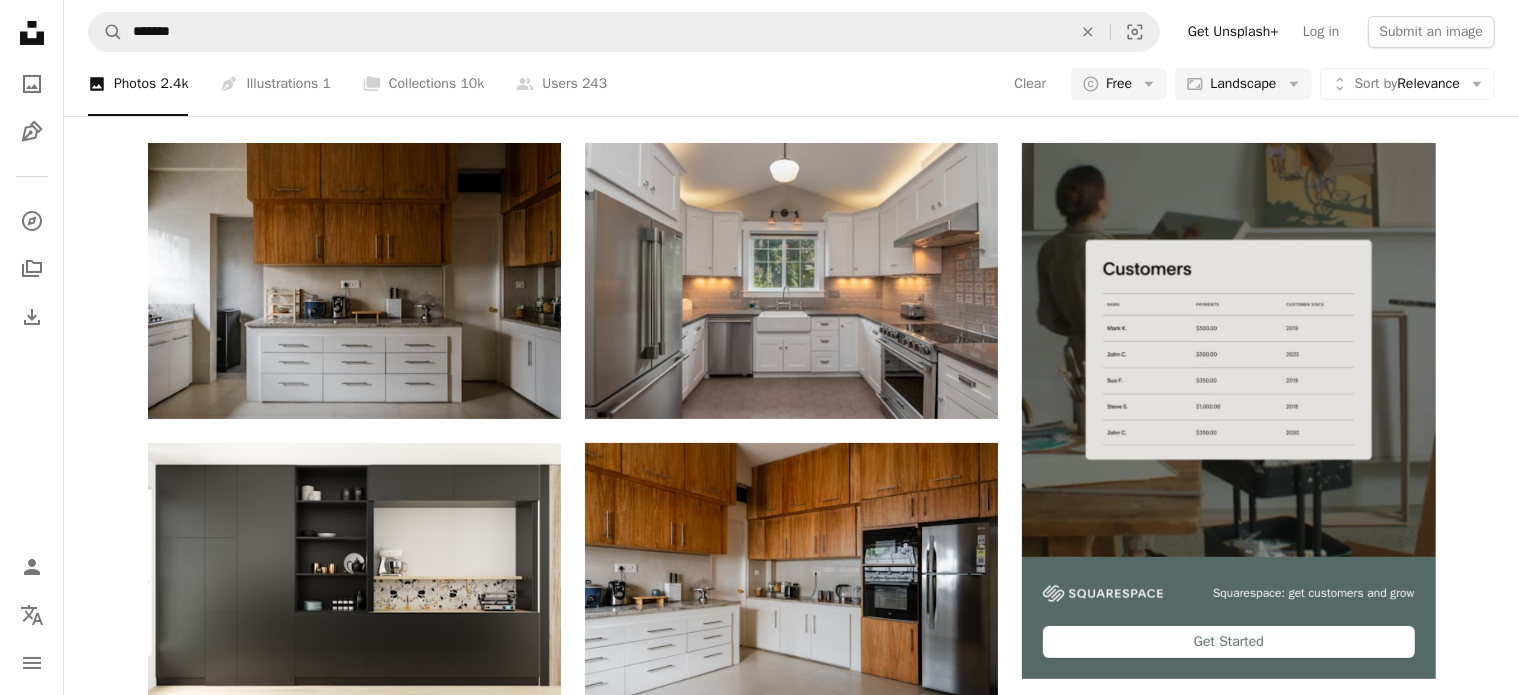 scroll, scrollTop: 2753, scrollLeft: 0, axis: vertical 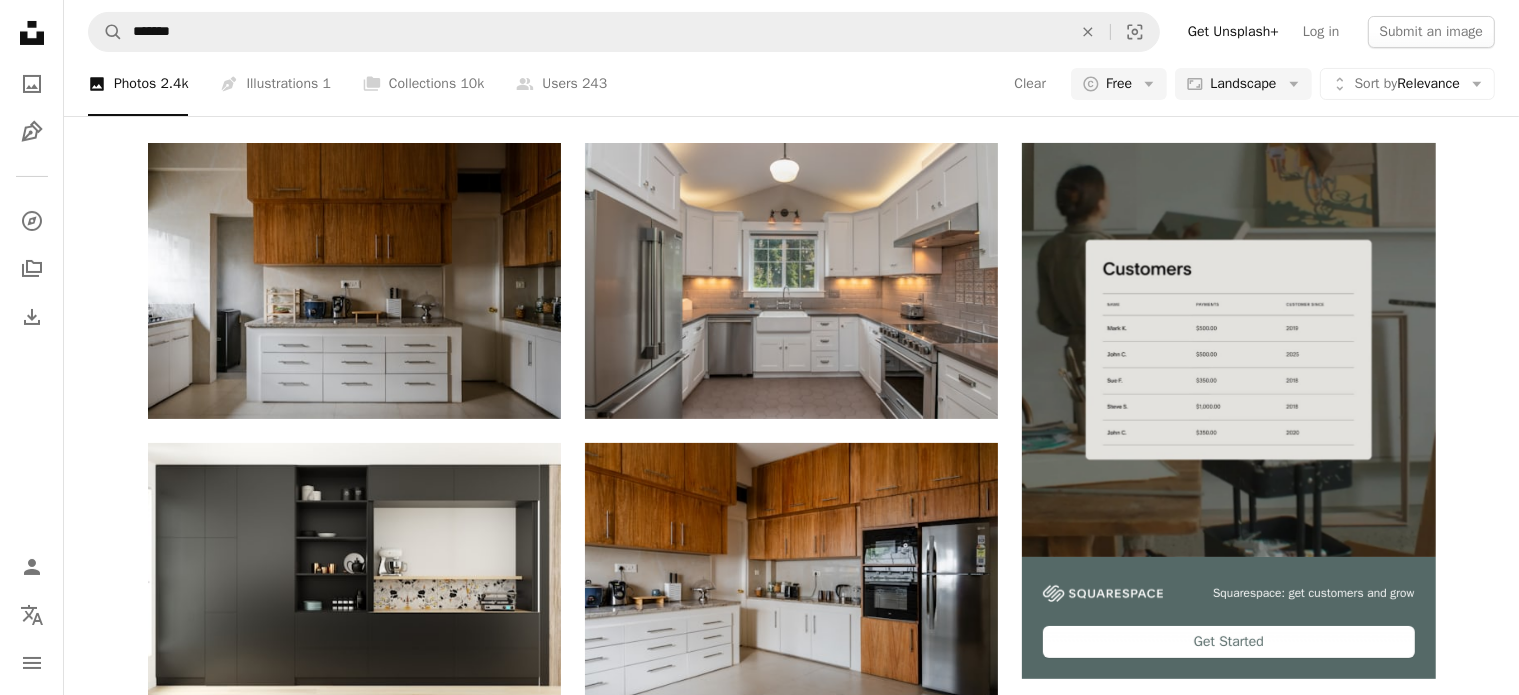 click at bounding box center [1228, 14941] 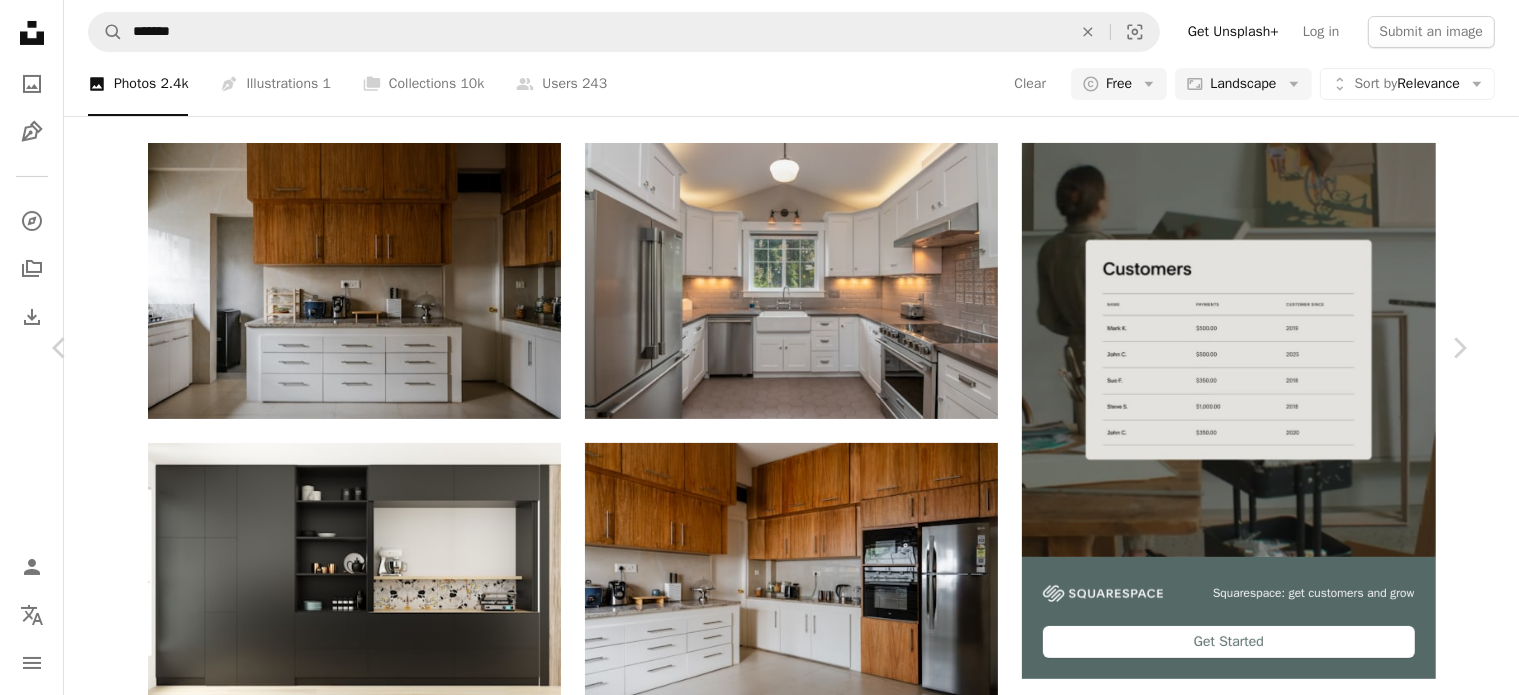 scroll, scrollTop: 3530, scrollLeft: 0, axis: vertical 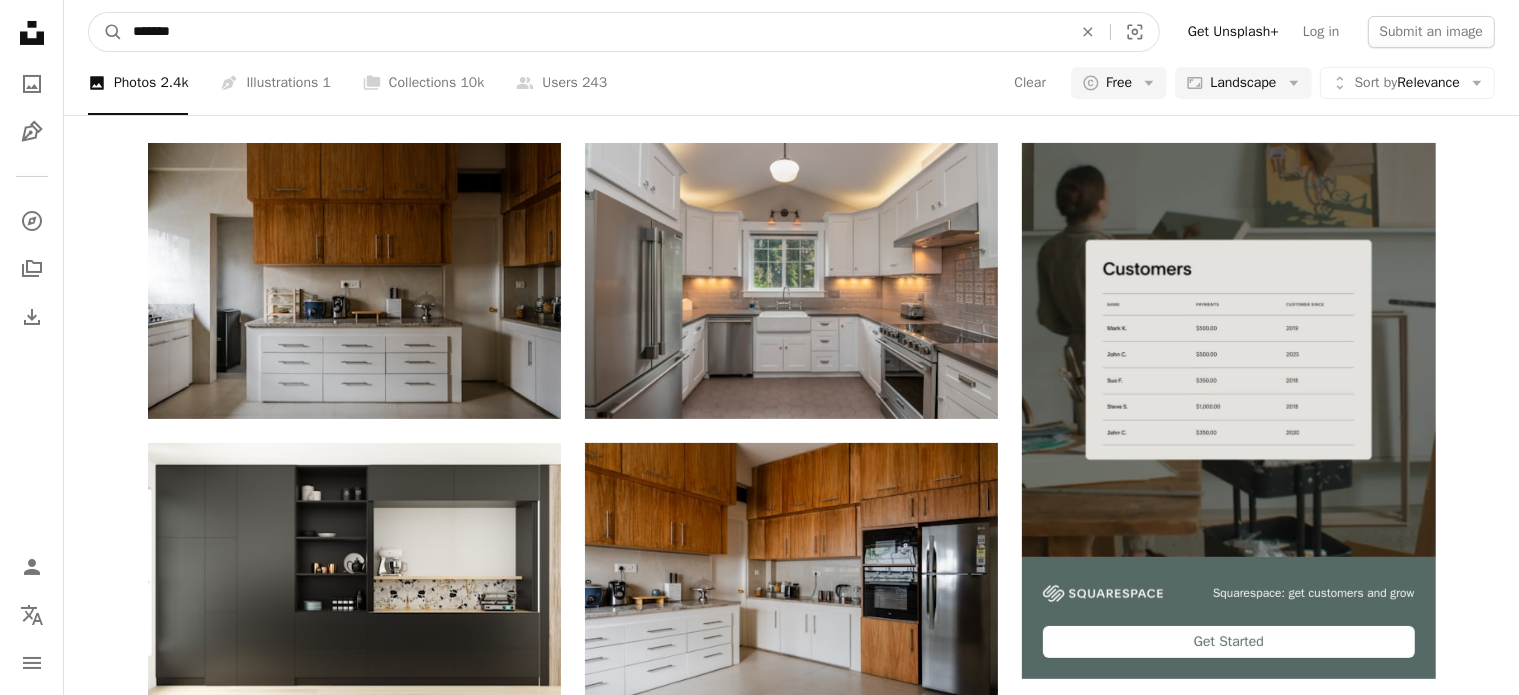 drag, startPoint x: 288, startPoint y: 21, endPoint x: 0, endPoint y: 20, distance: 288.00174 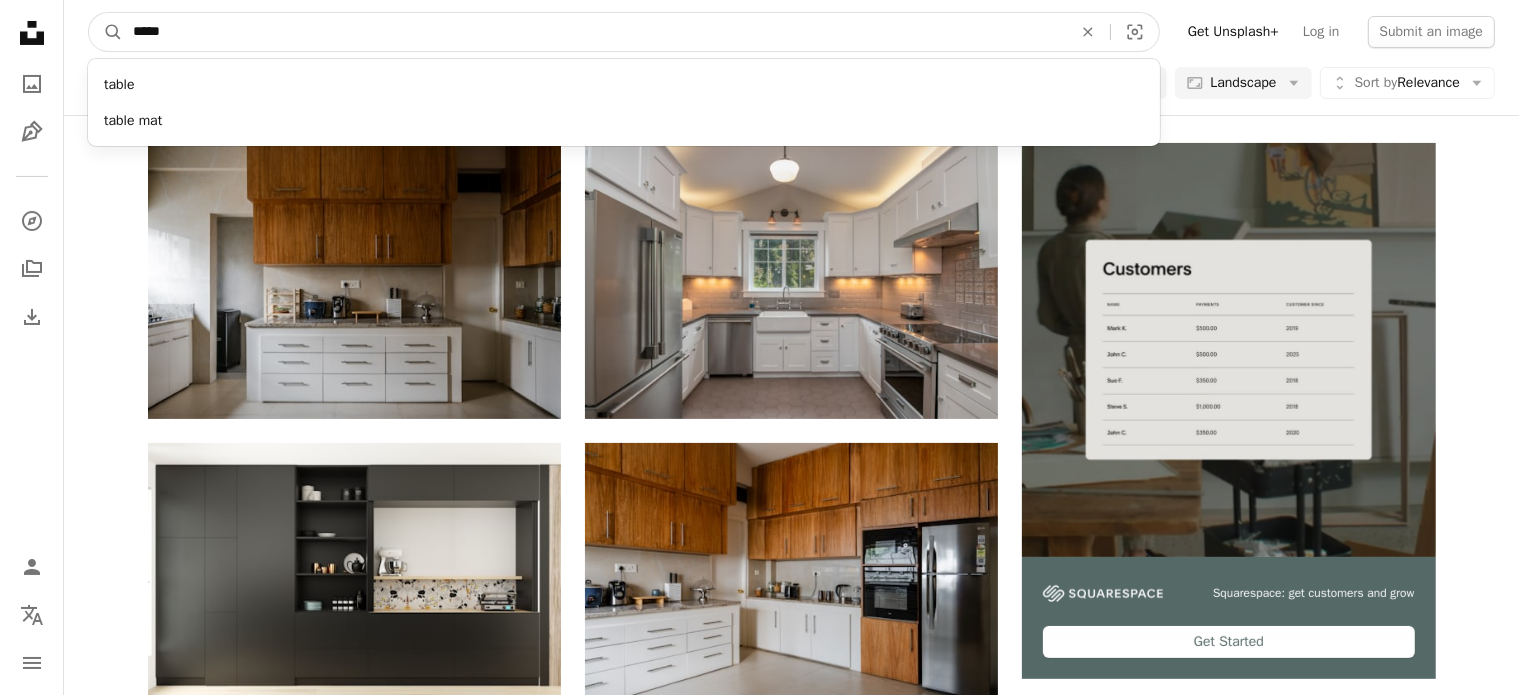 type on "*****" 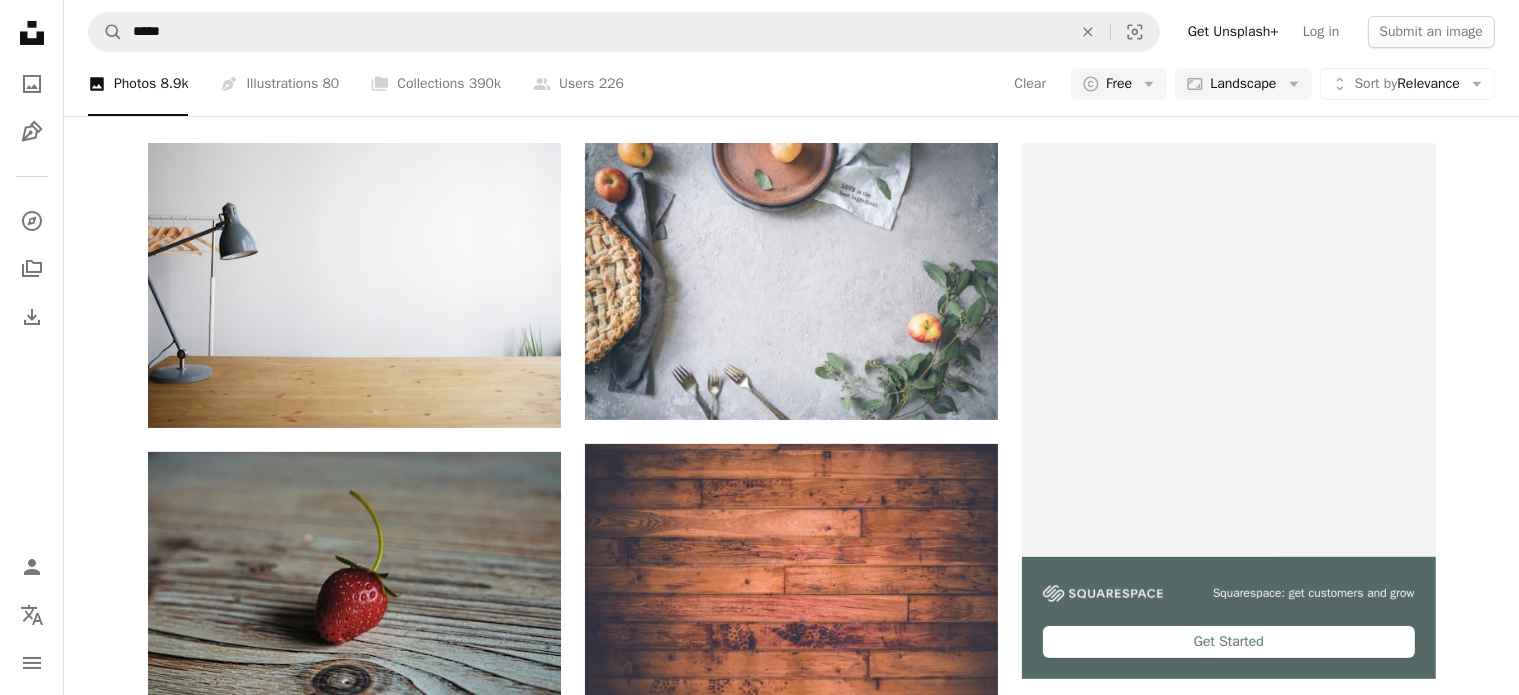 scroll, scrollTop: 804, scrollLeft: 0, axis: vertical 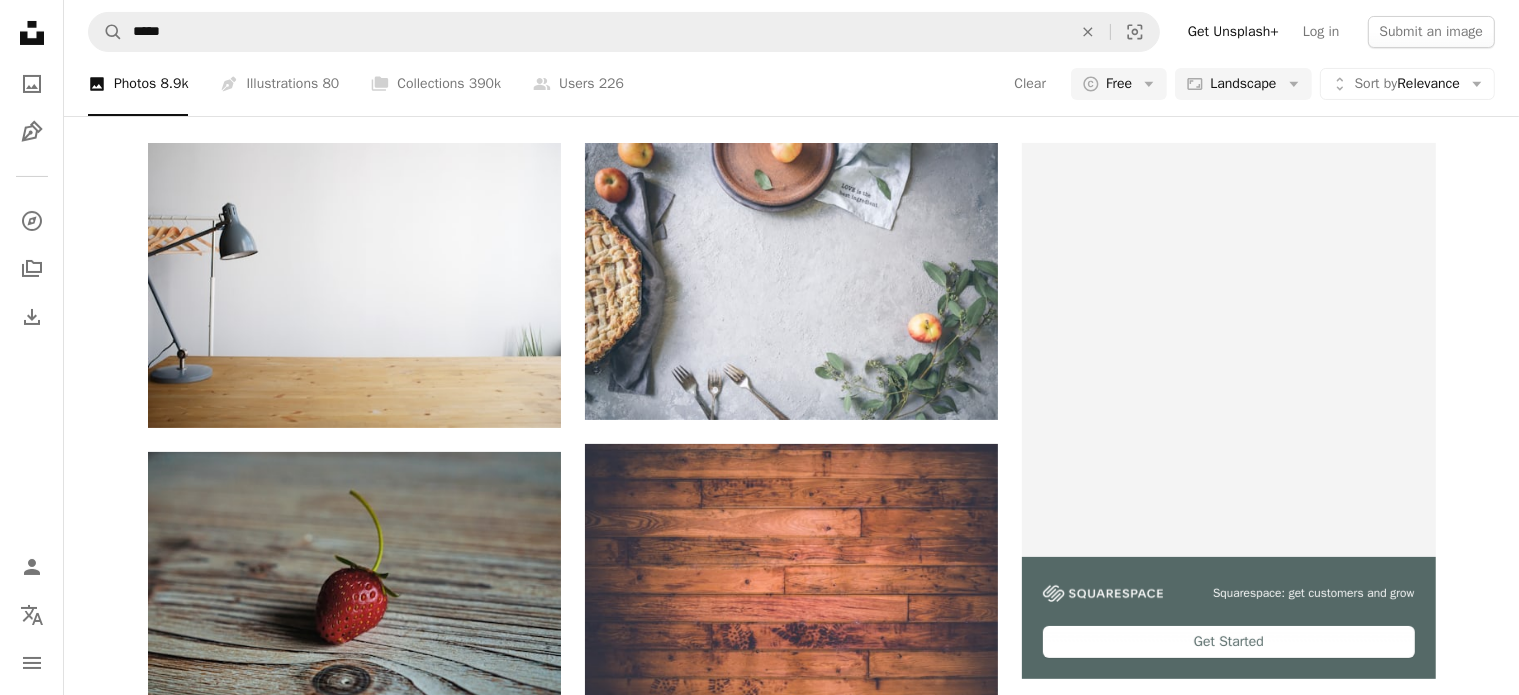click at bounding box center (354, 889) 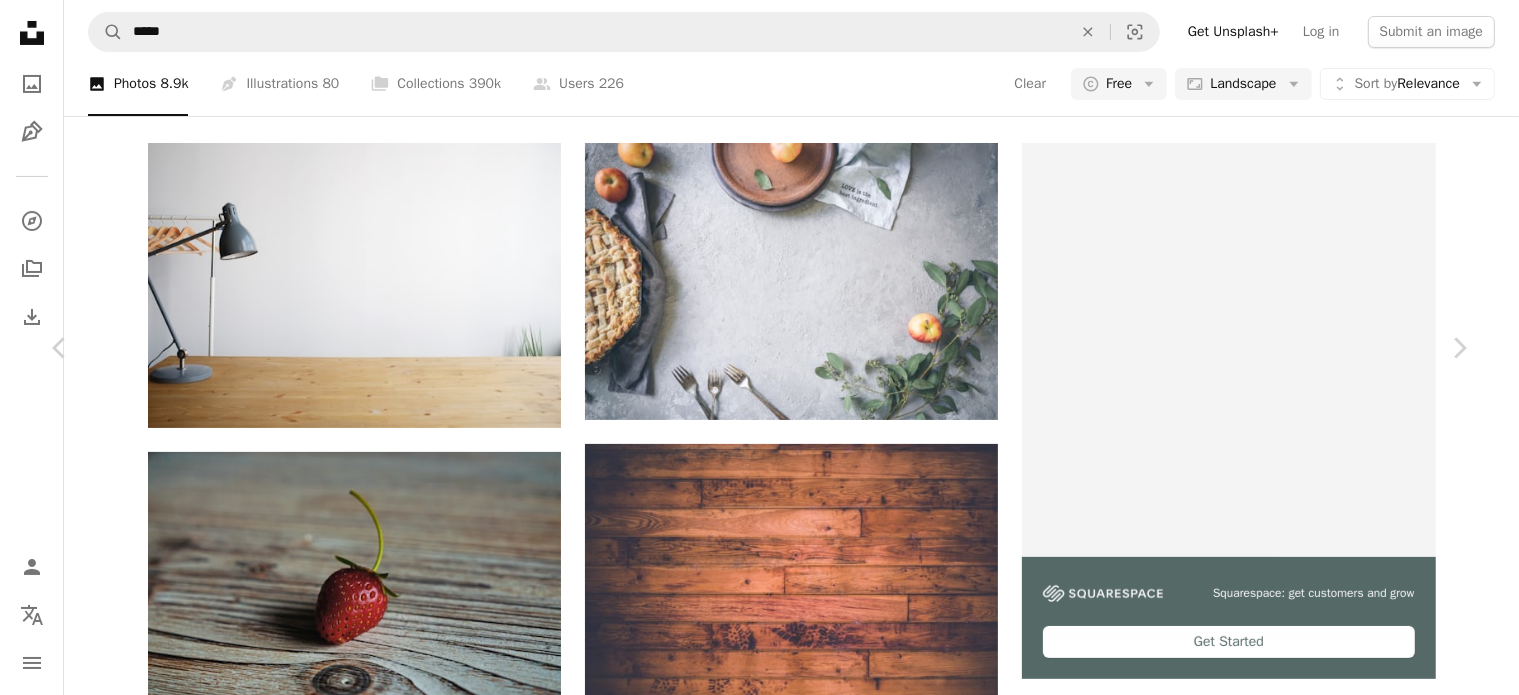 click on "Chevron down" 